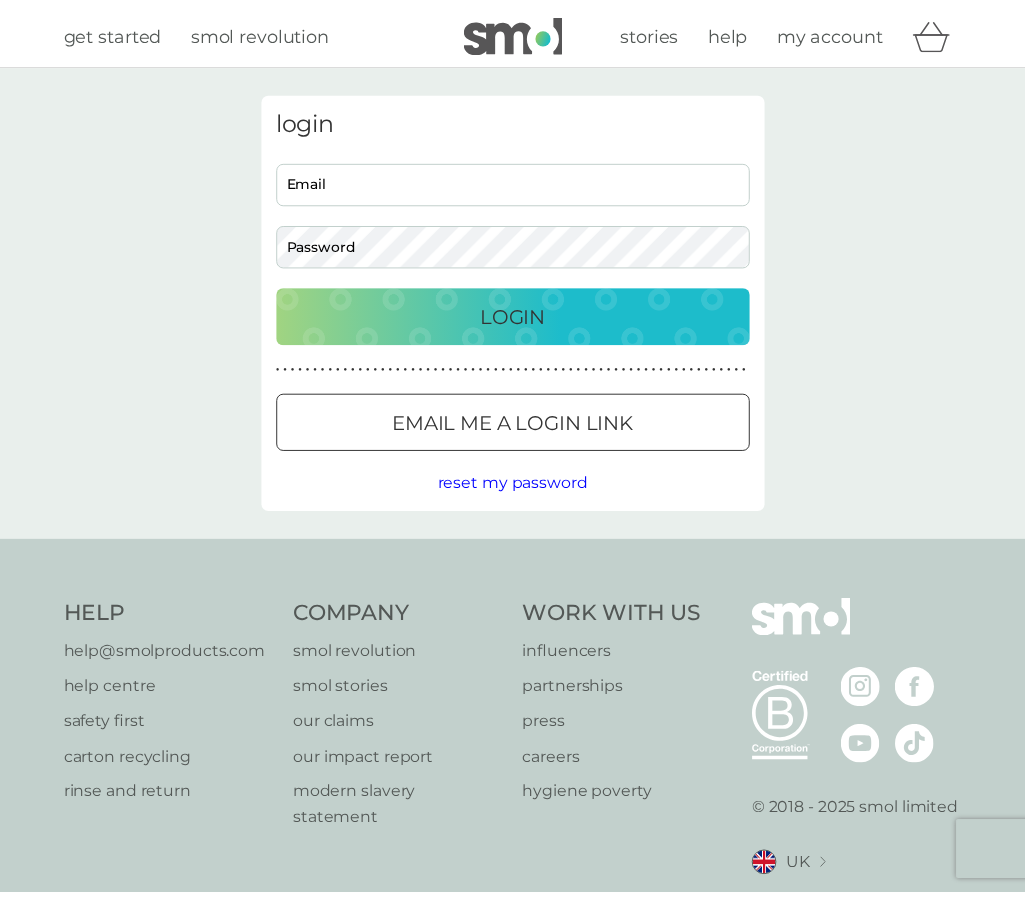 scroll, scrollTop: 0, scrollLeft: 0, axis: both 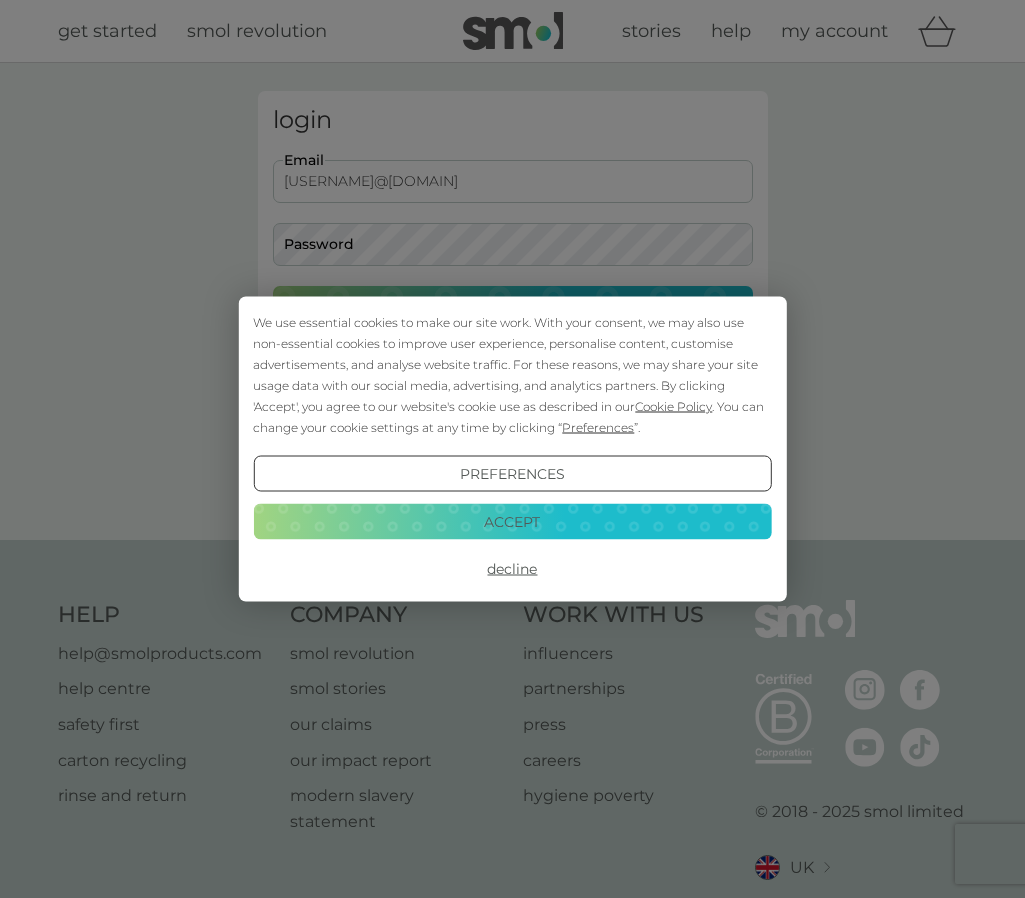 type on "katie.weatherhead@mail.com" 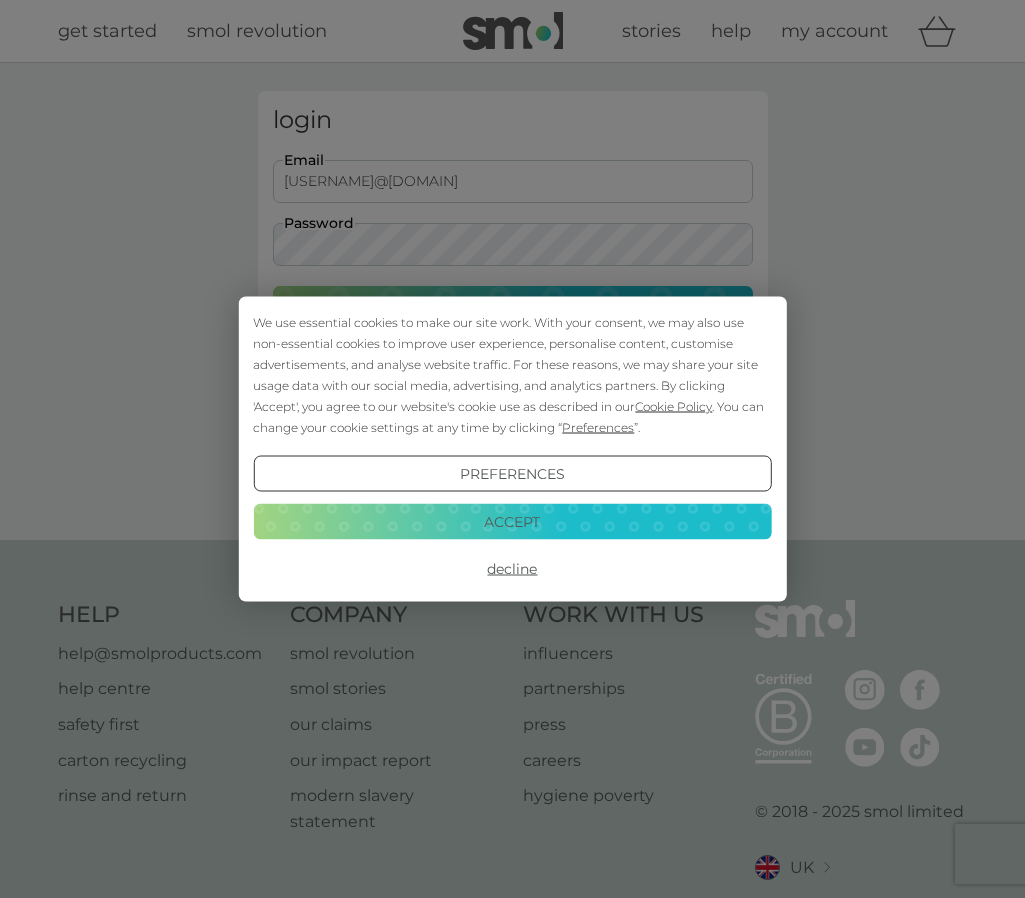 click on "Login" at bounding box center (513, 315) 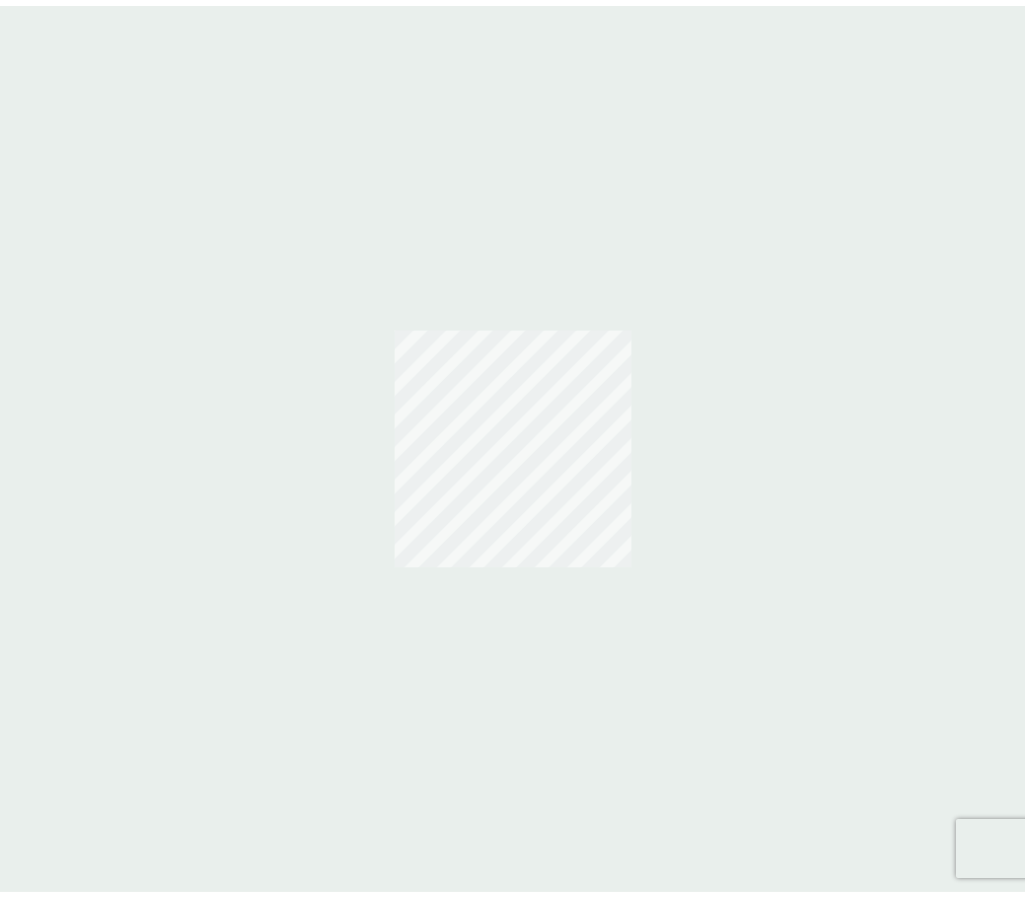 scroll, scrollTop: 0, scrollLeft: 0, axis: both 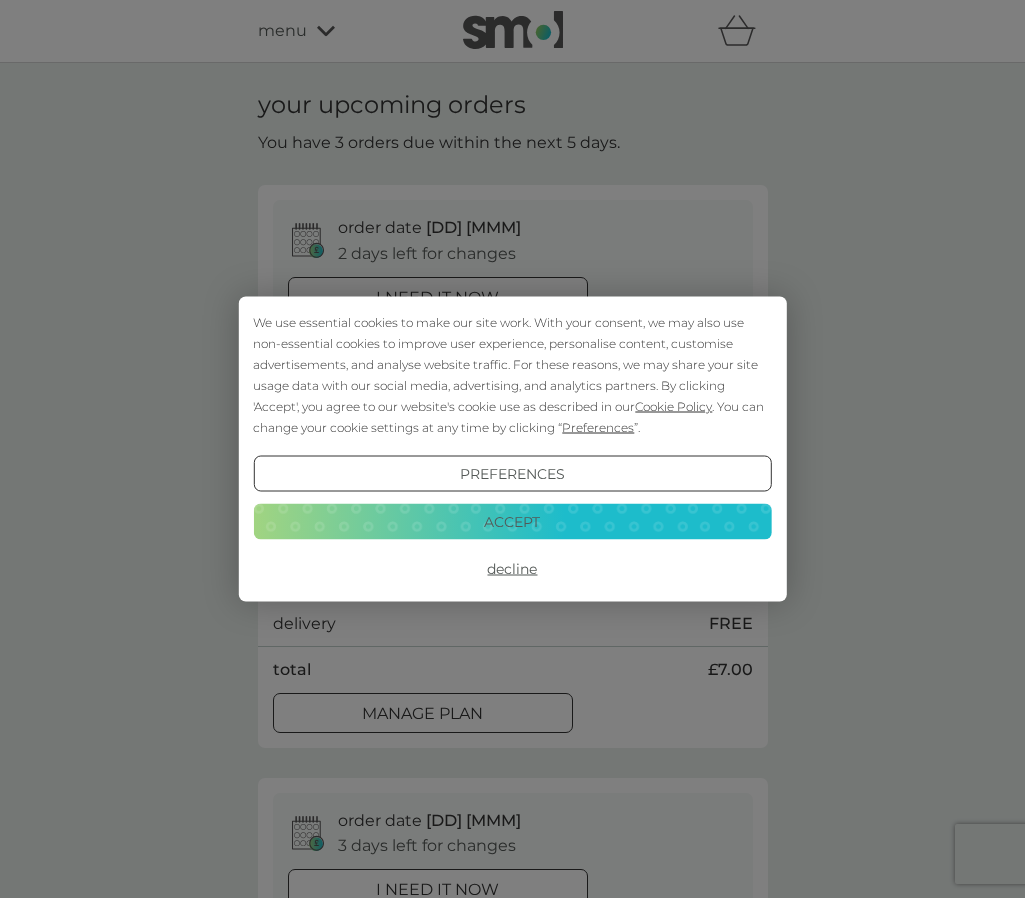 click on "Decline" at bounding box center [512, 569] 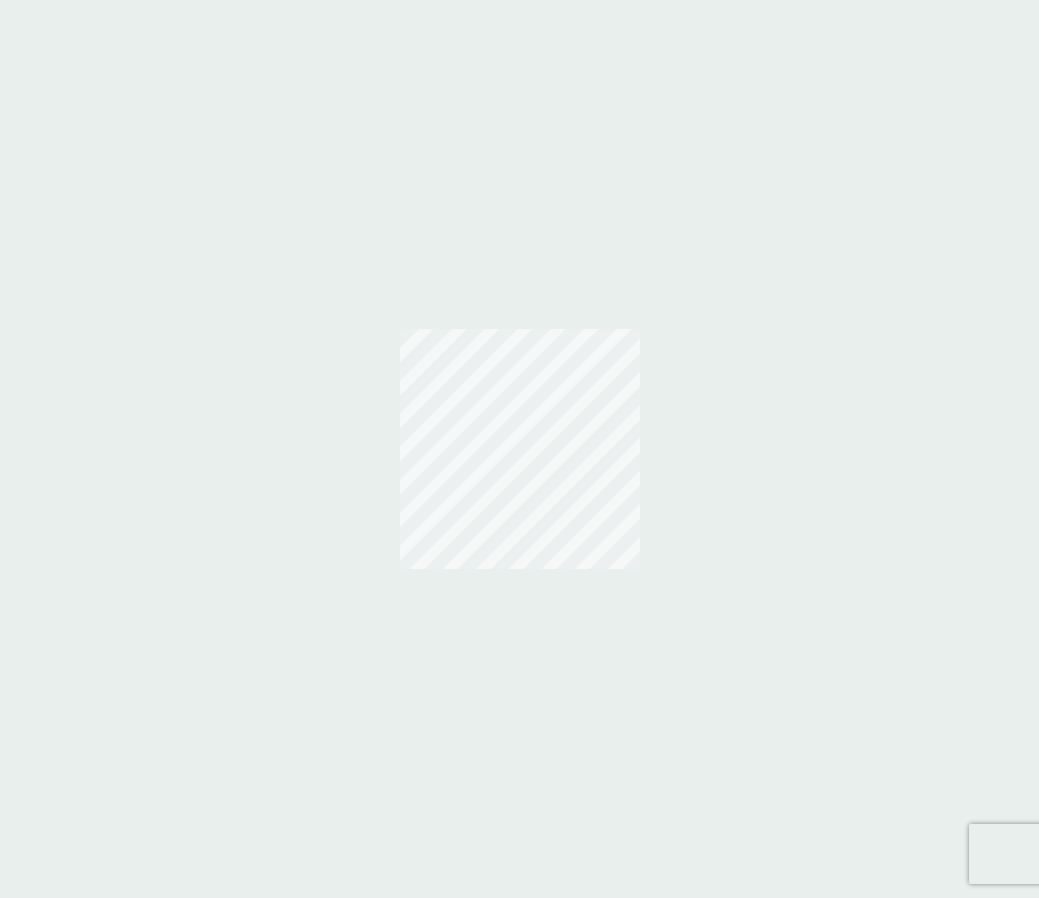 scroll, scrollTop: 0, scrollLeft: 0, axis: both 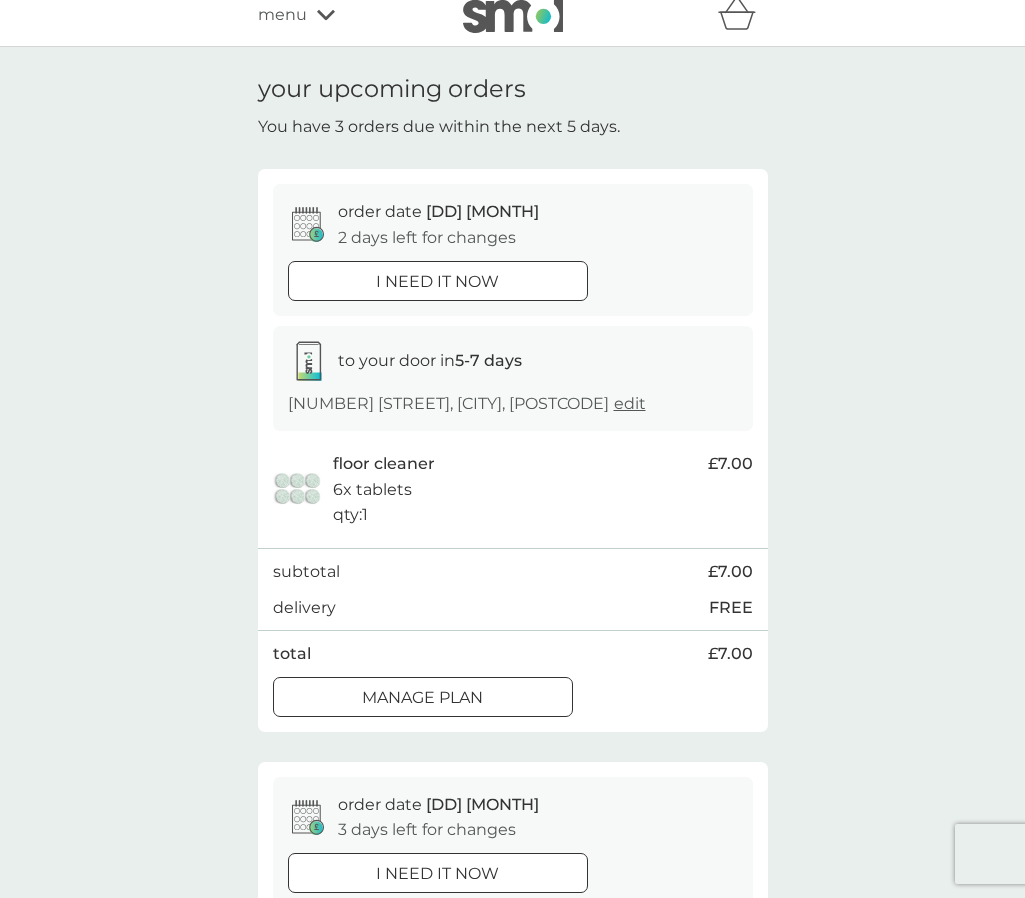 click on "Manage plan" at bounding box center [423, 698] 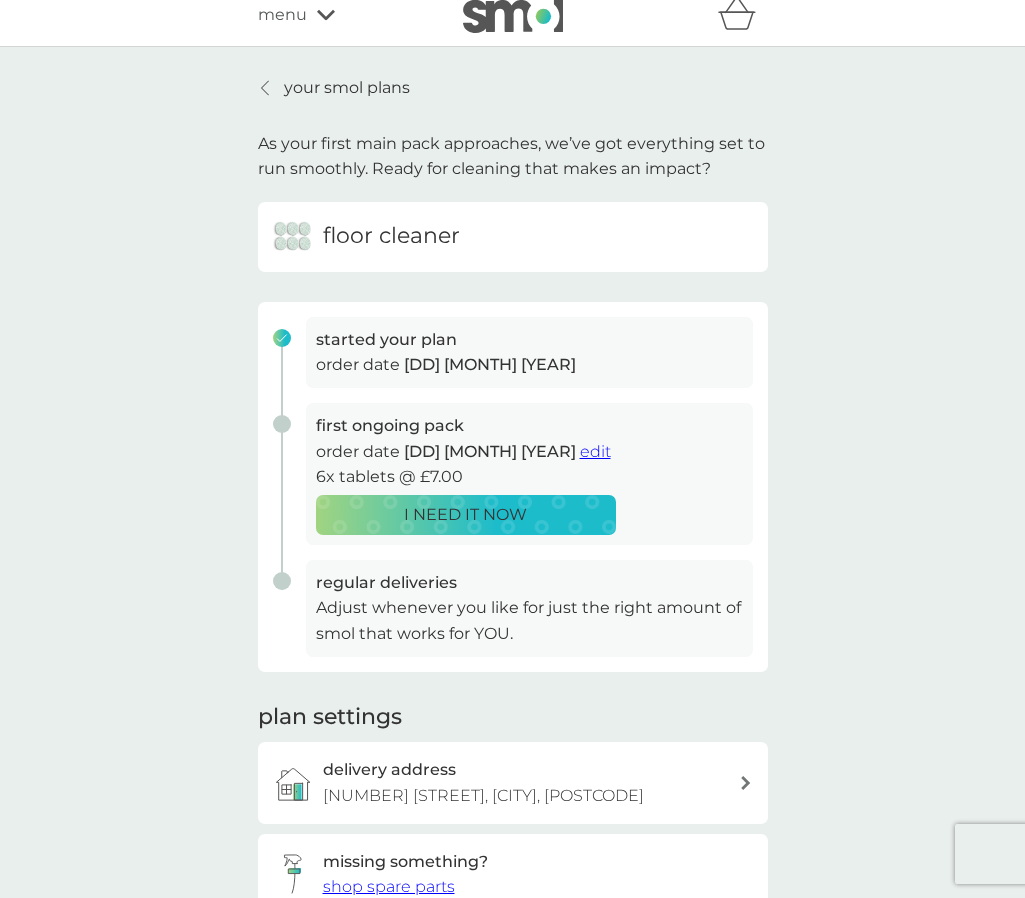 scroll, scrollTop: 0, scrollLeft: 0, axis: both 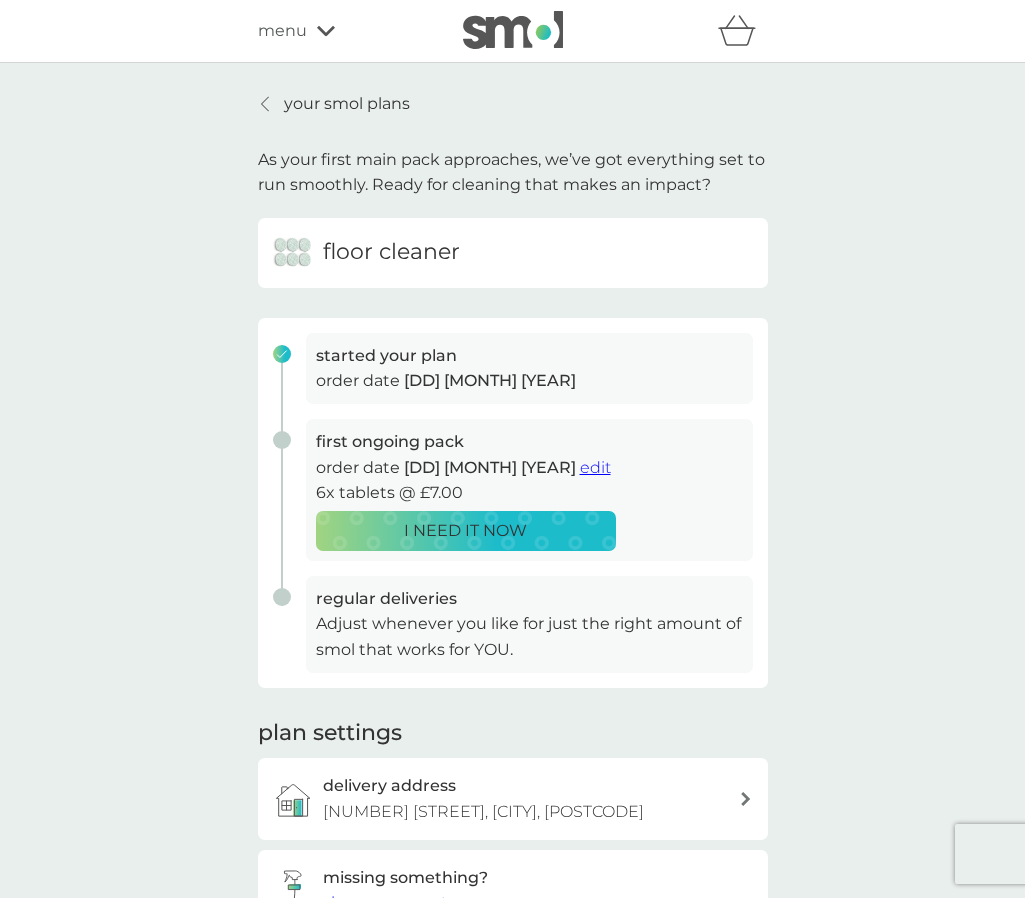 click on "edit" at bounding box center (595, 467) 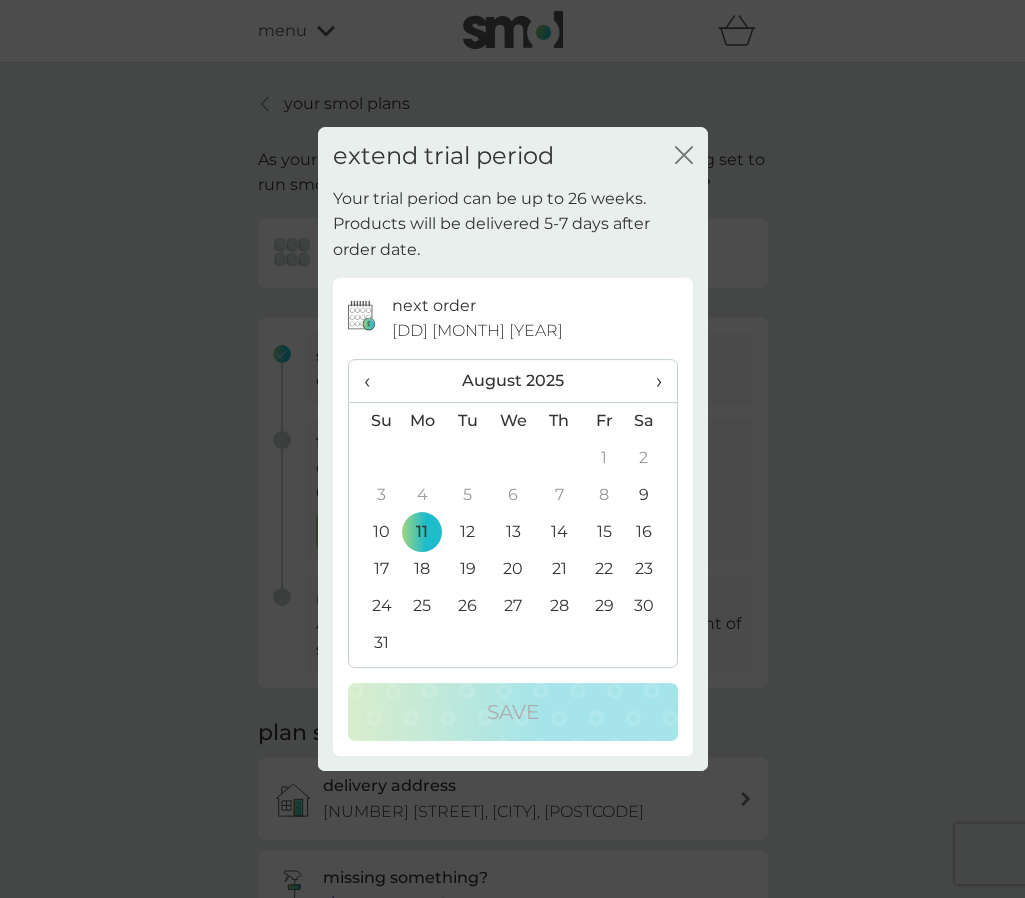 click on "›" at bounding box center [651, 381] 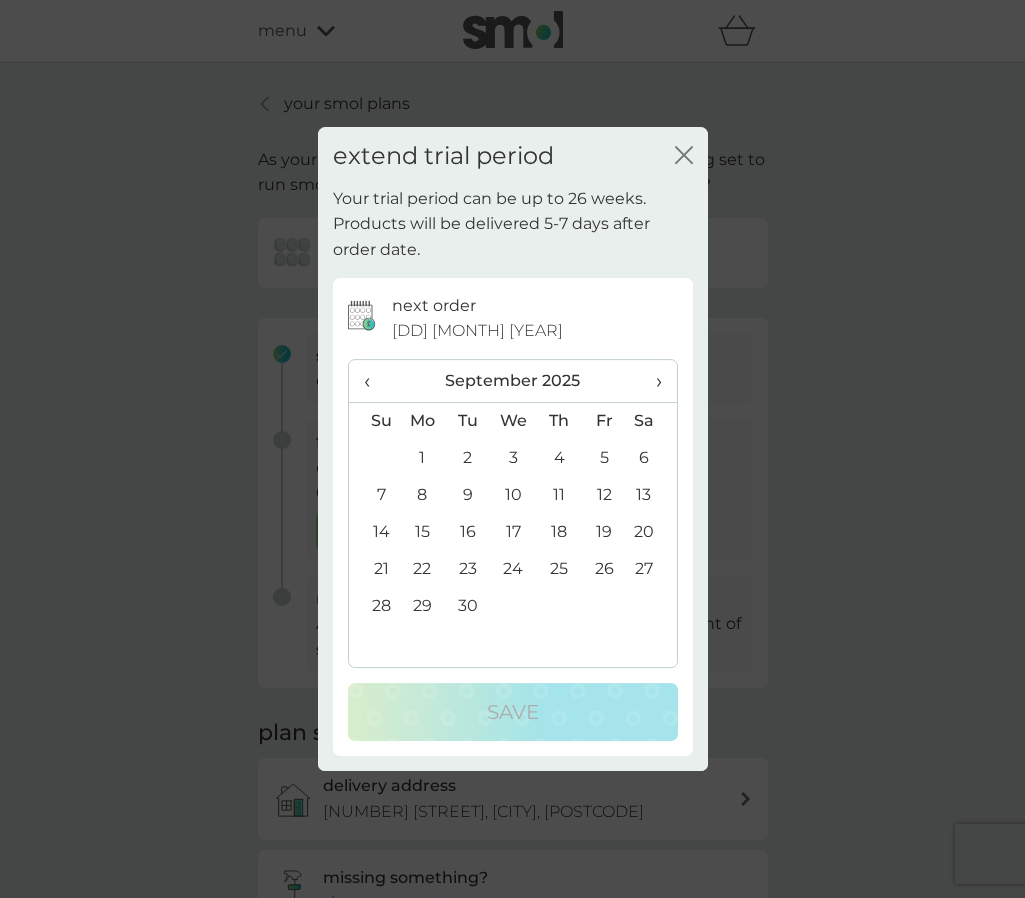 click on "›" at bounding box center [651, 381] 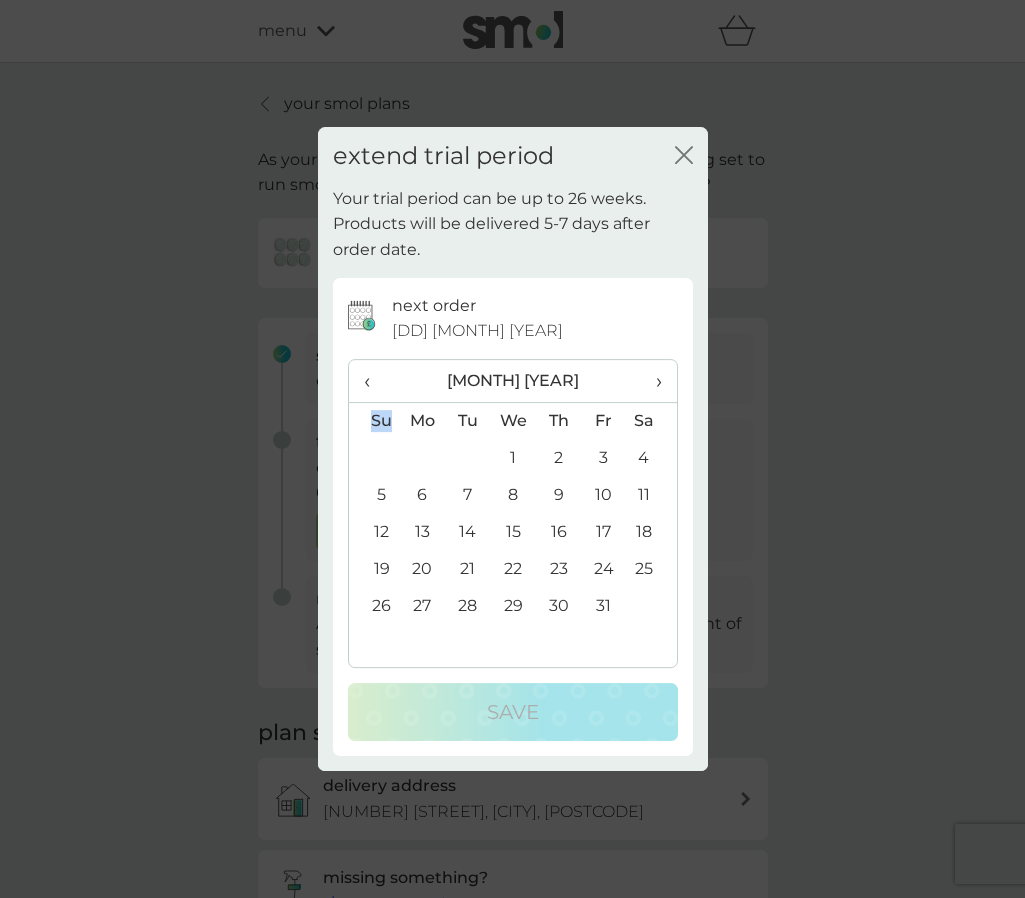 click on "›" at bounding box center (651, 381) 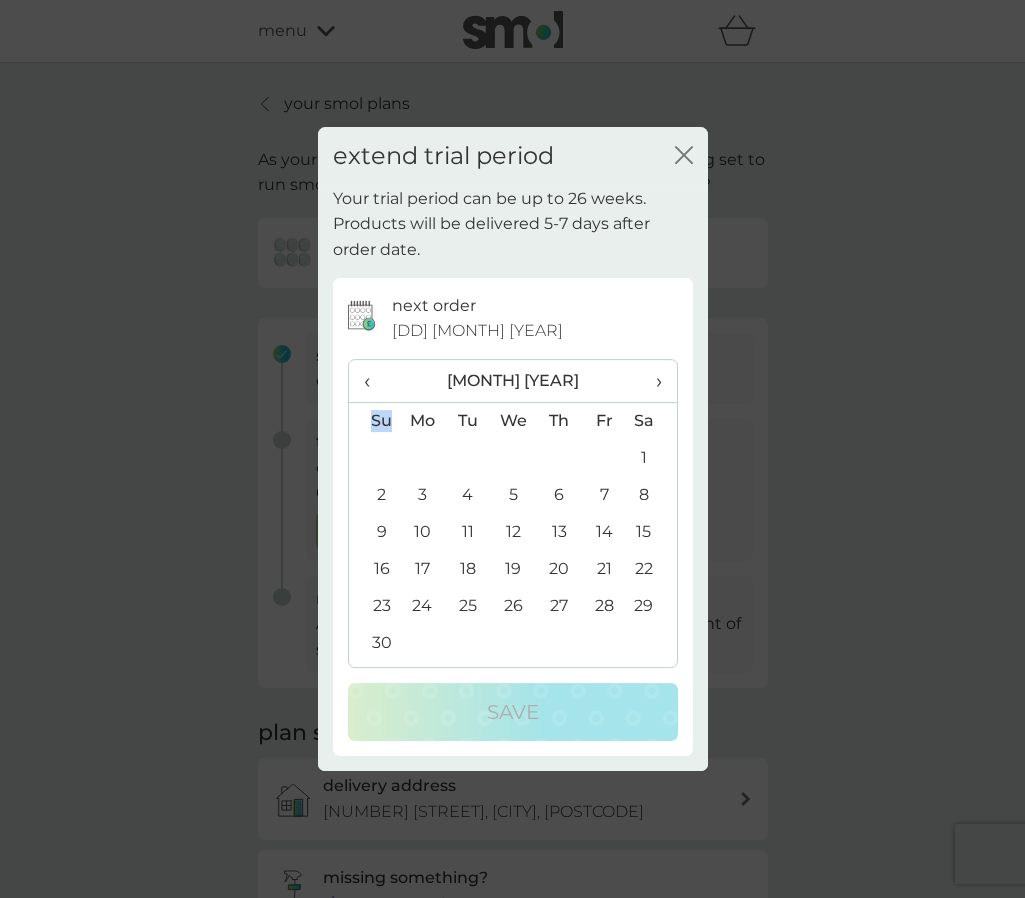 click on "›" at bounding box center (651, 381) 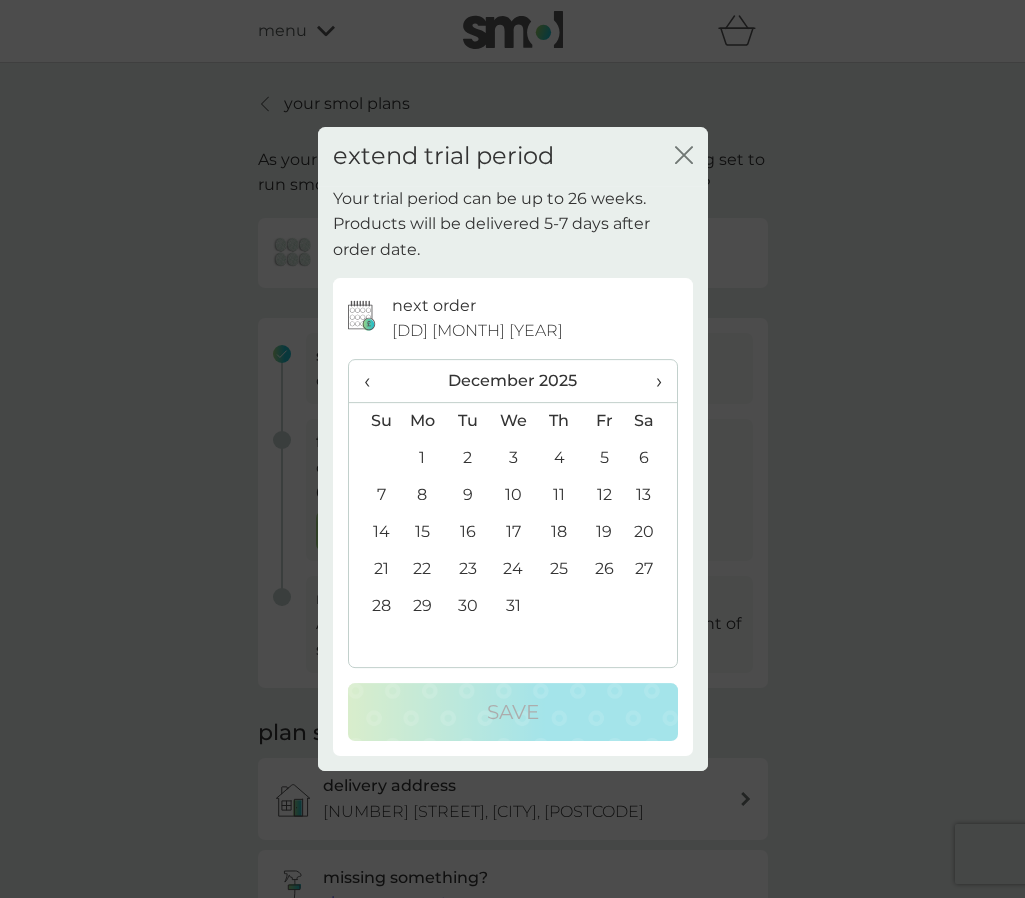 click on "›" at bounding box center [651, 381] 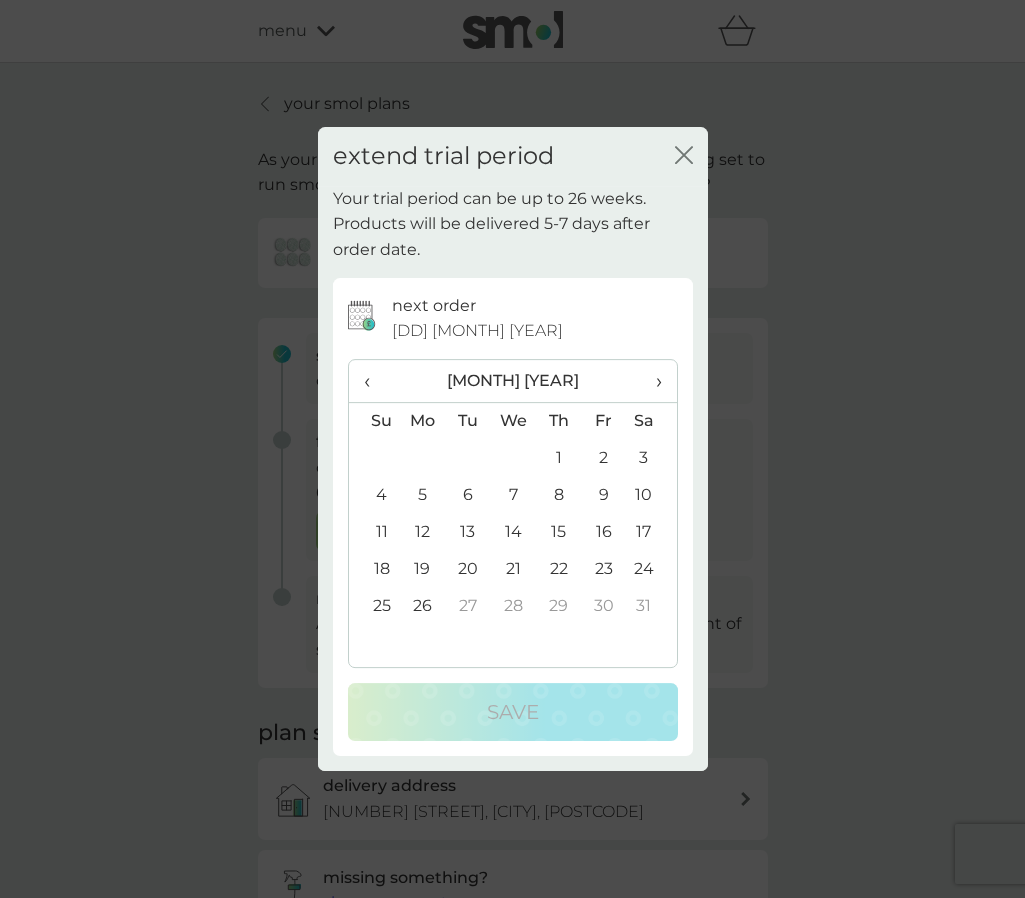 click on "24" at bounding box center [651, 569] 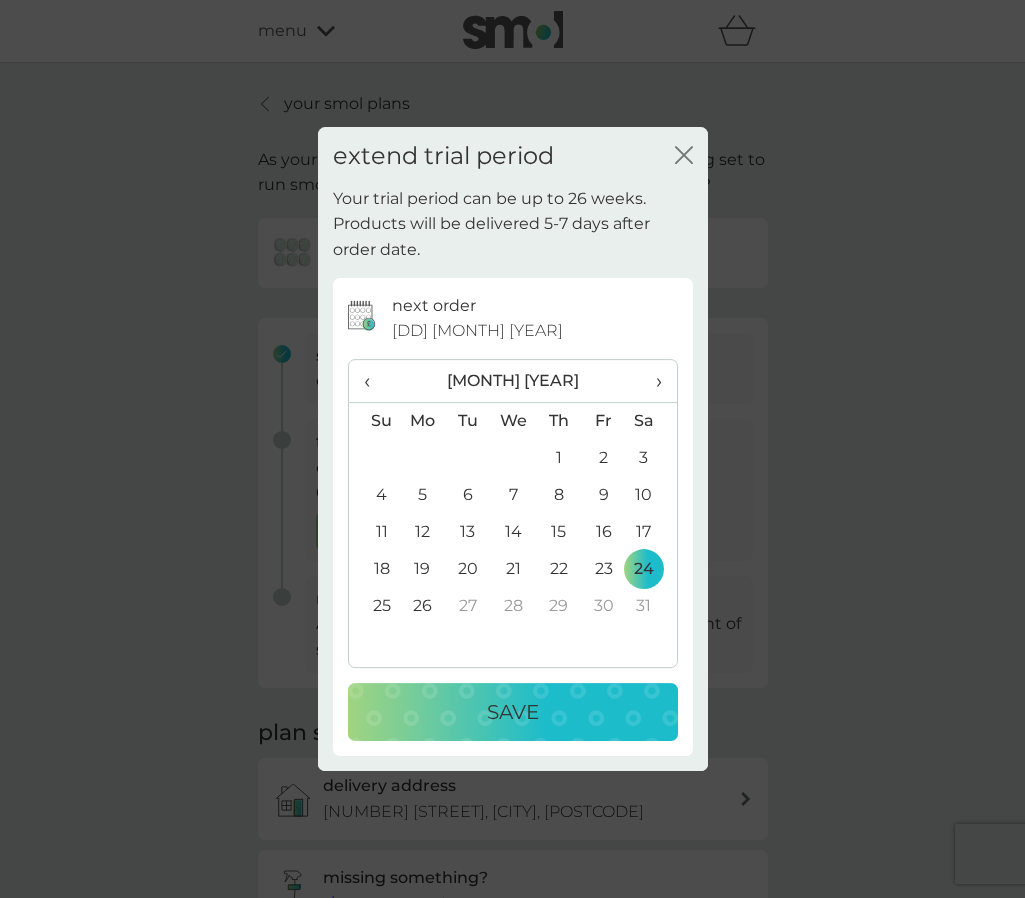 click on "Save" at bounding box center (513, 712) 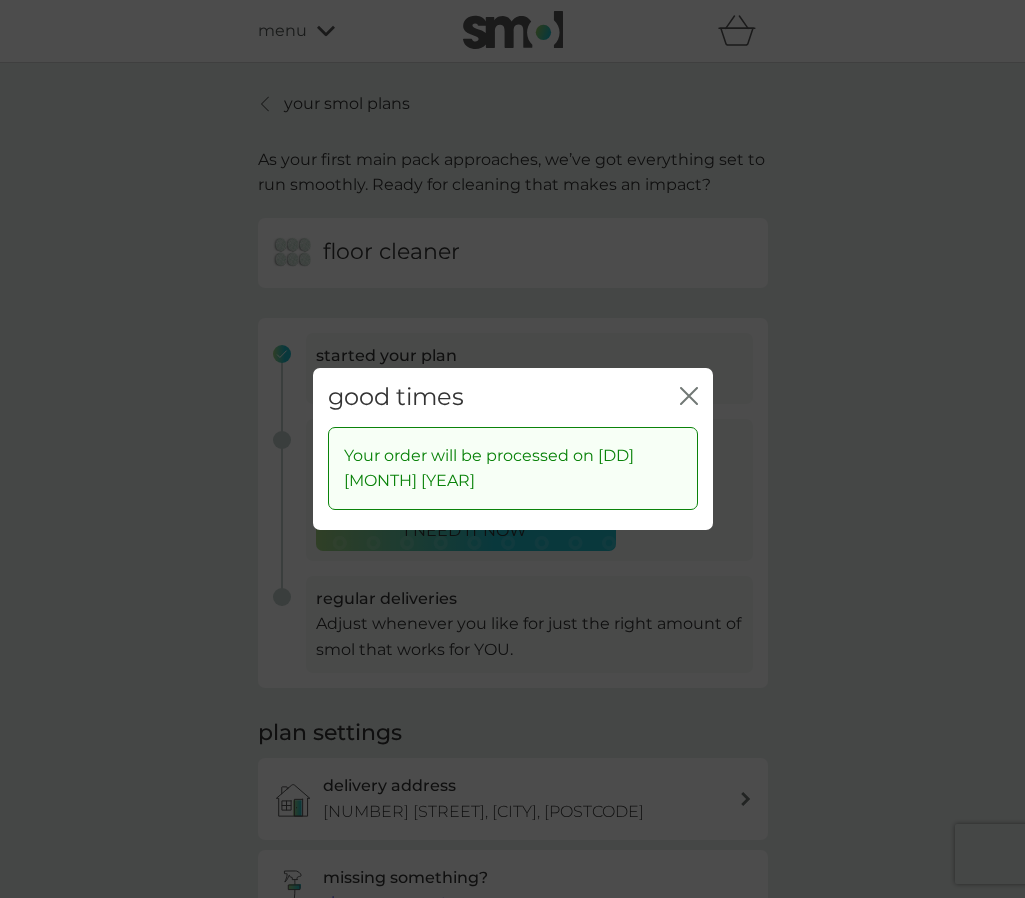 click on "close" 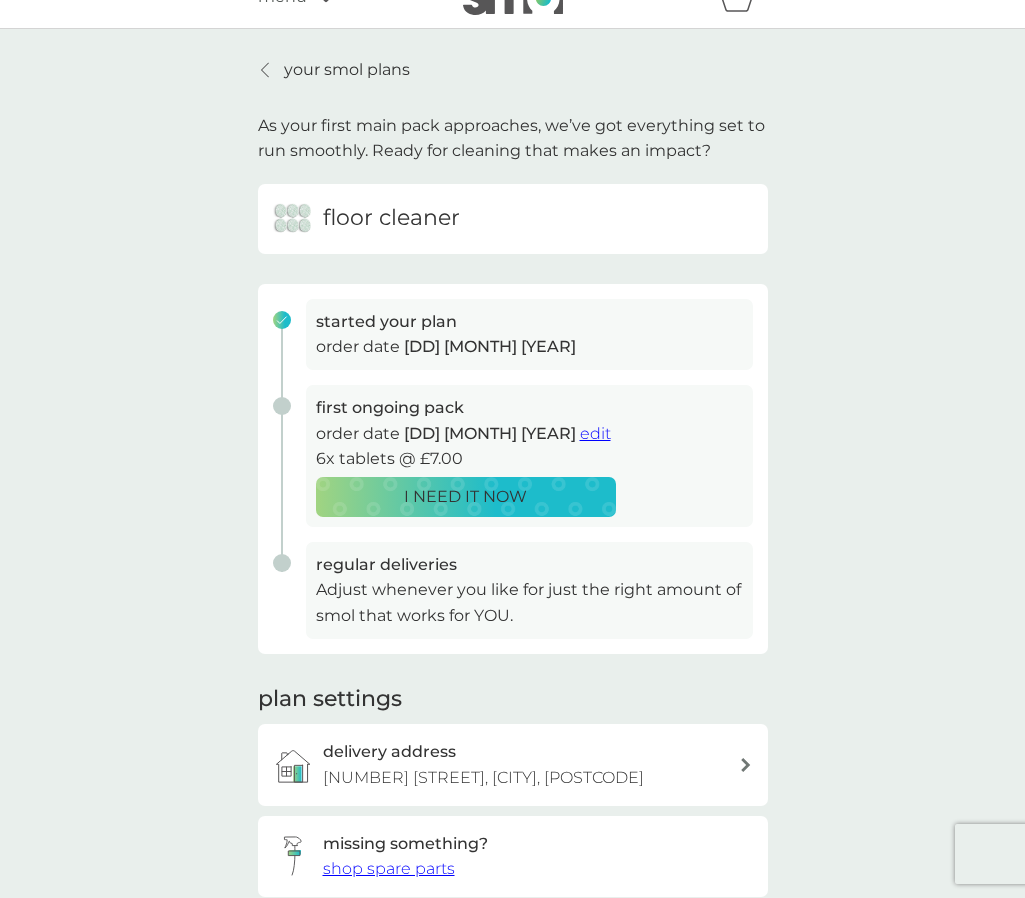 scroll, scrollTop: 0, scrollLeft: 0, axis: both 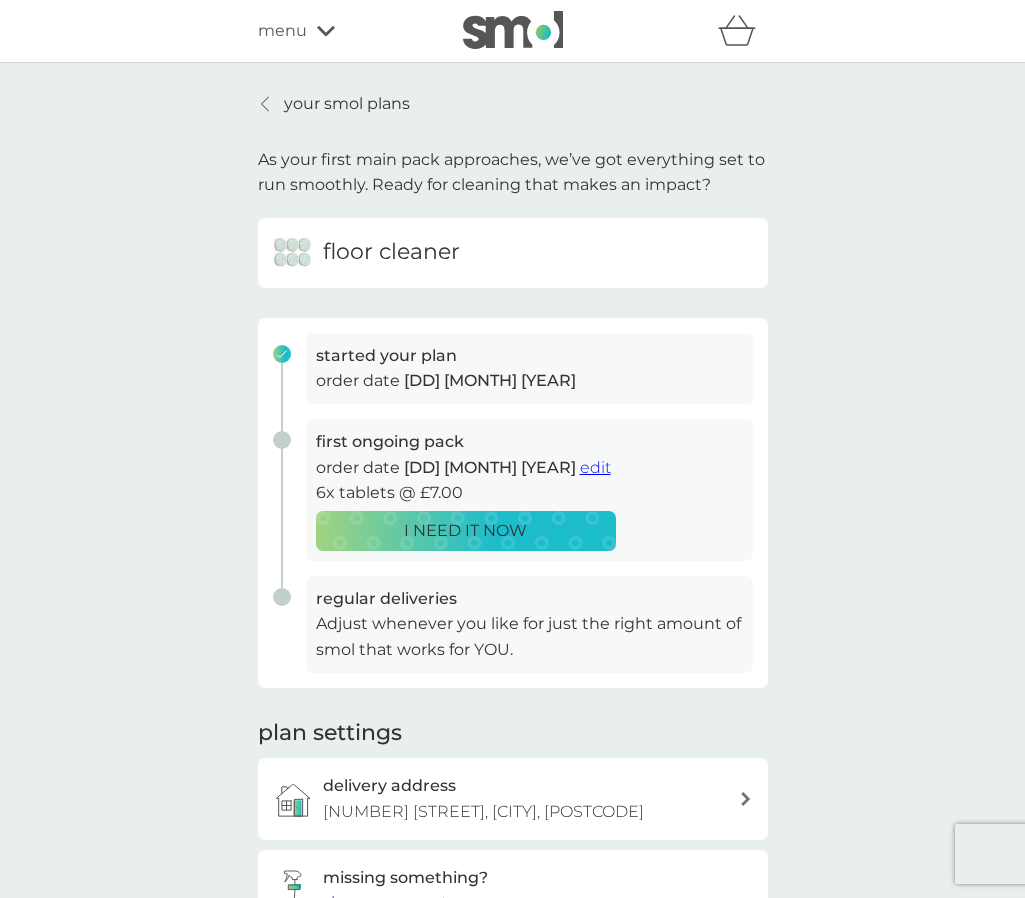 click on "your smol plans" at bounding box center (347, 104) 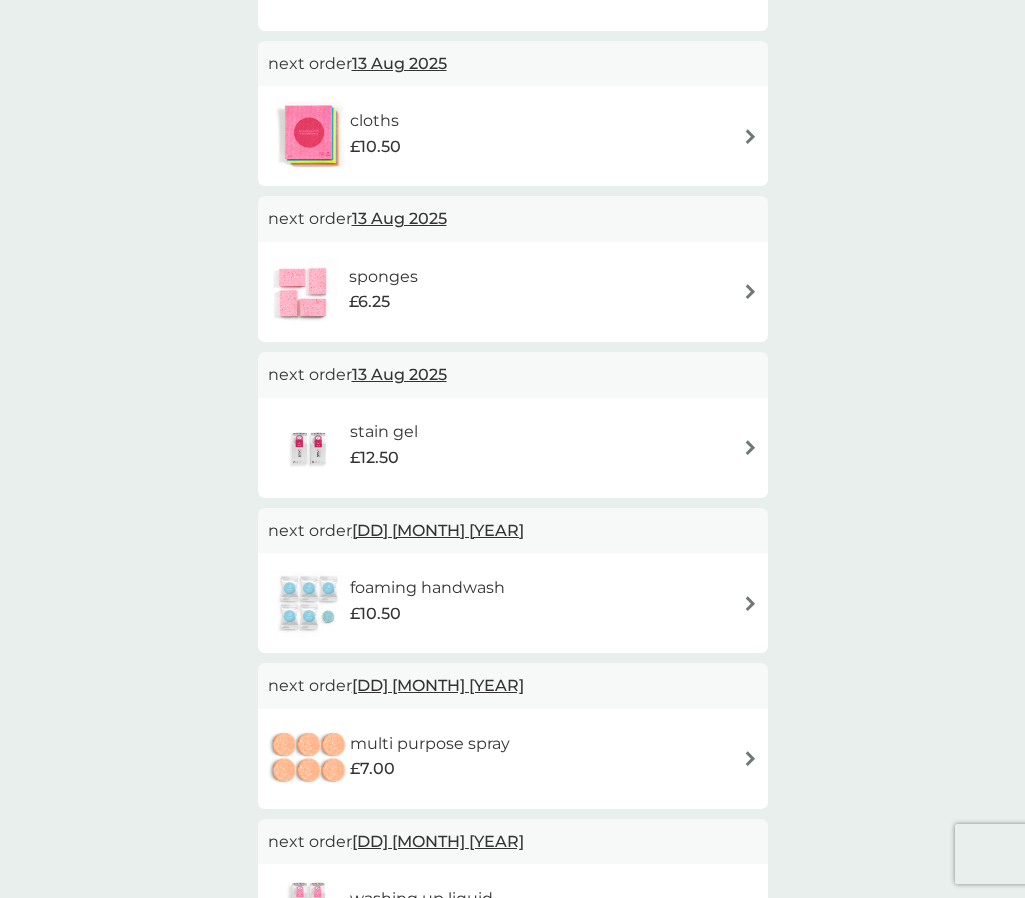 scroll, scrollTop: 536, scrollLeft: 0, axis: vertical 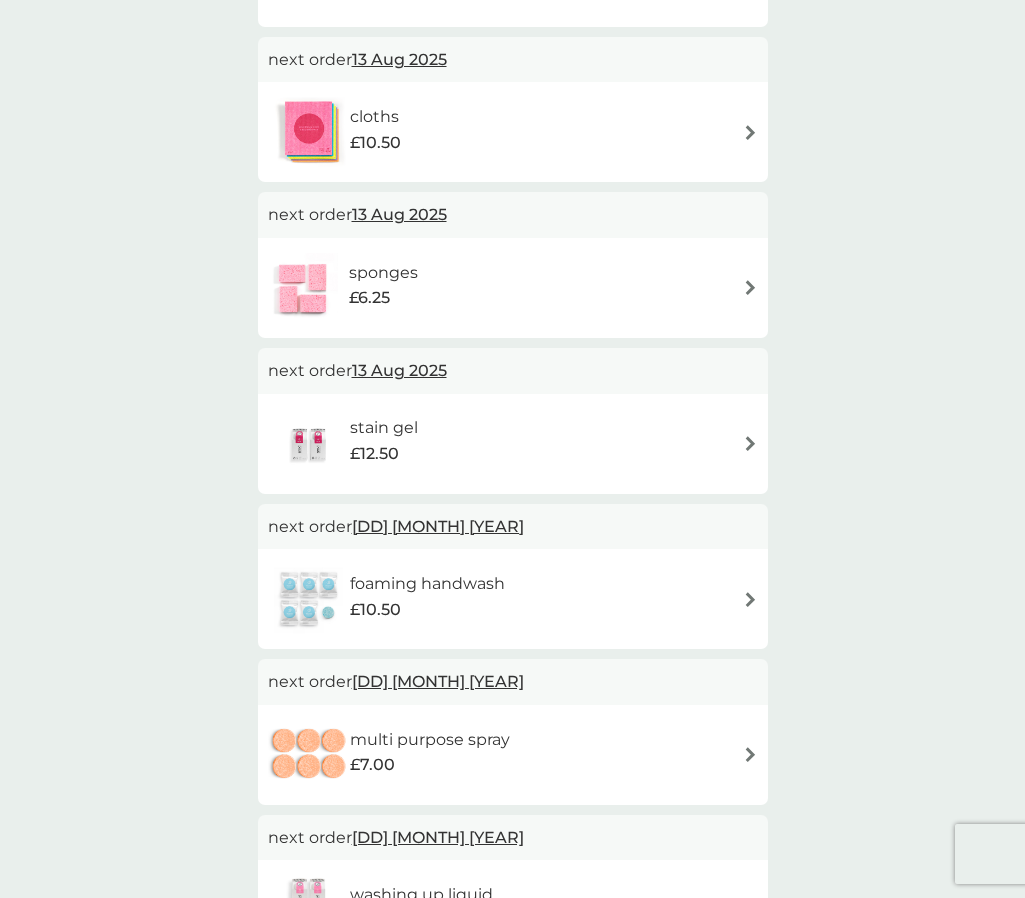 click on "foaming handwash £10.50" at bounding box center (513, 599) 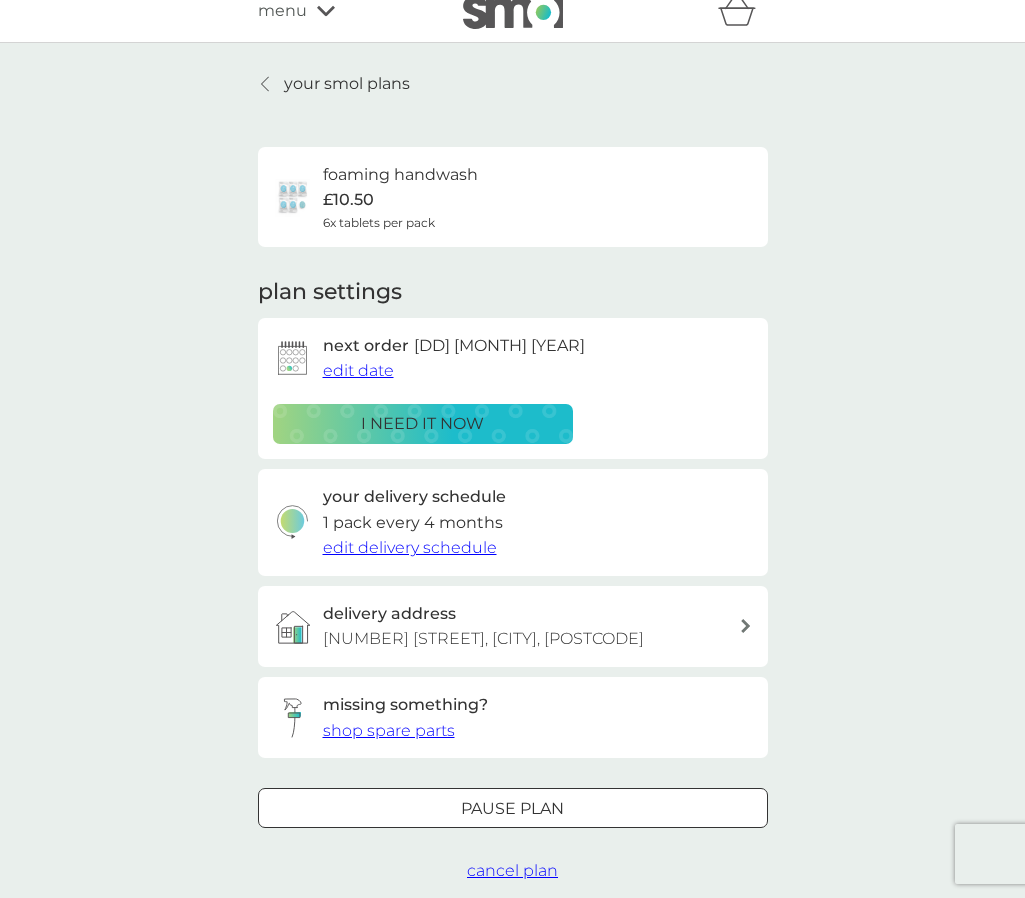 scroll, scrollTop: 51, scrollLeft: 0, axis: vertical 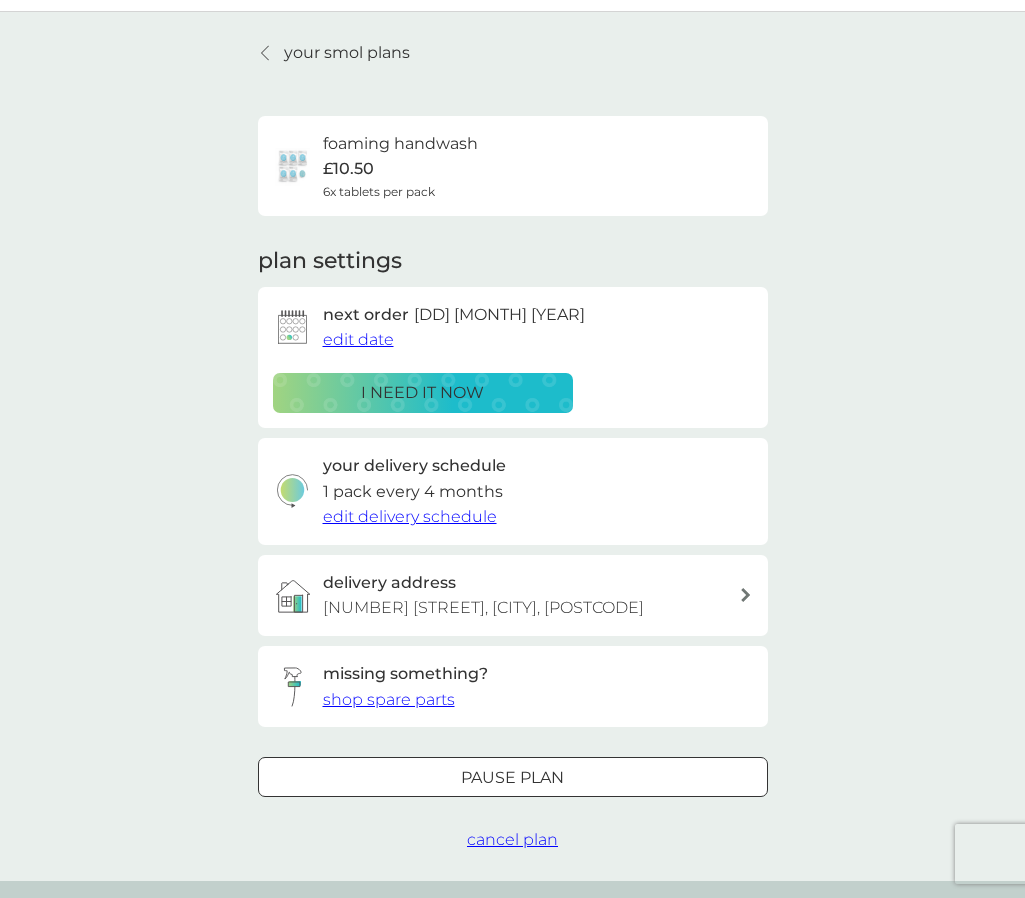 click at bounding box center (513, 777) 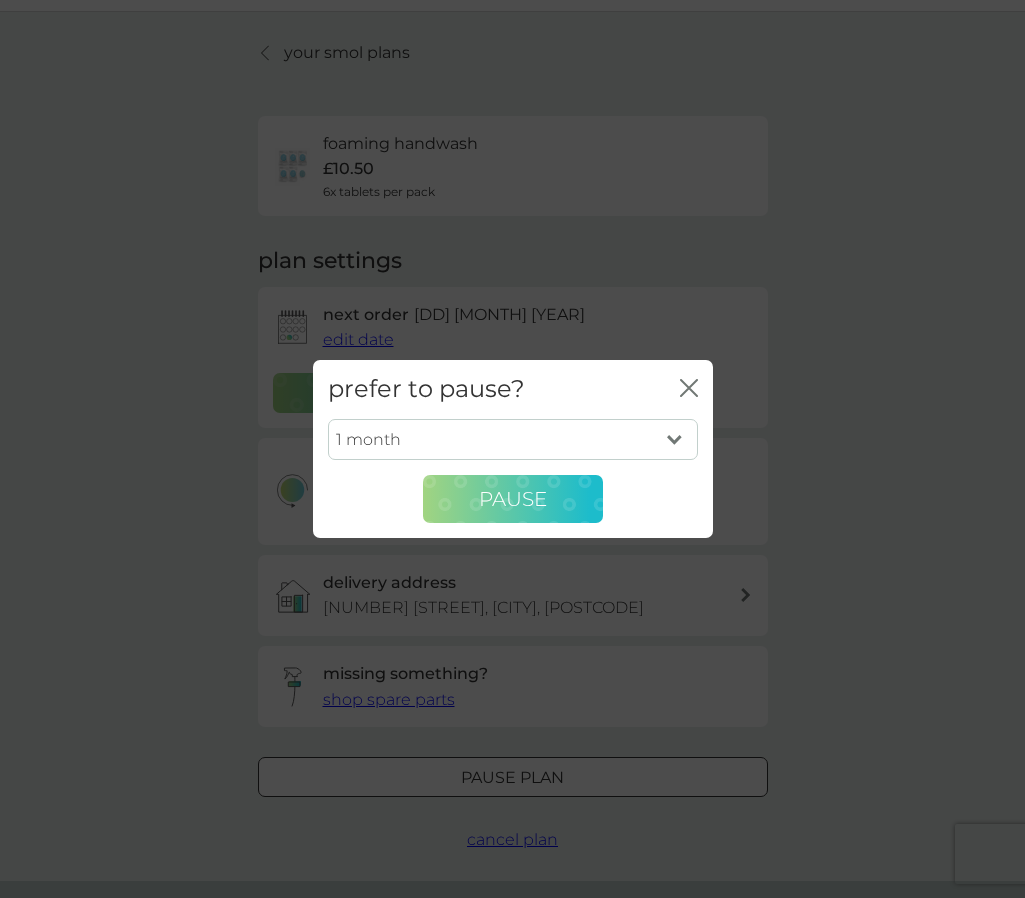 click on "Pause" at bounding box center [513, 499] 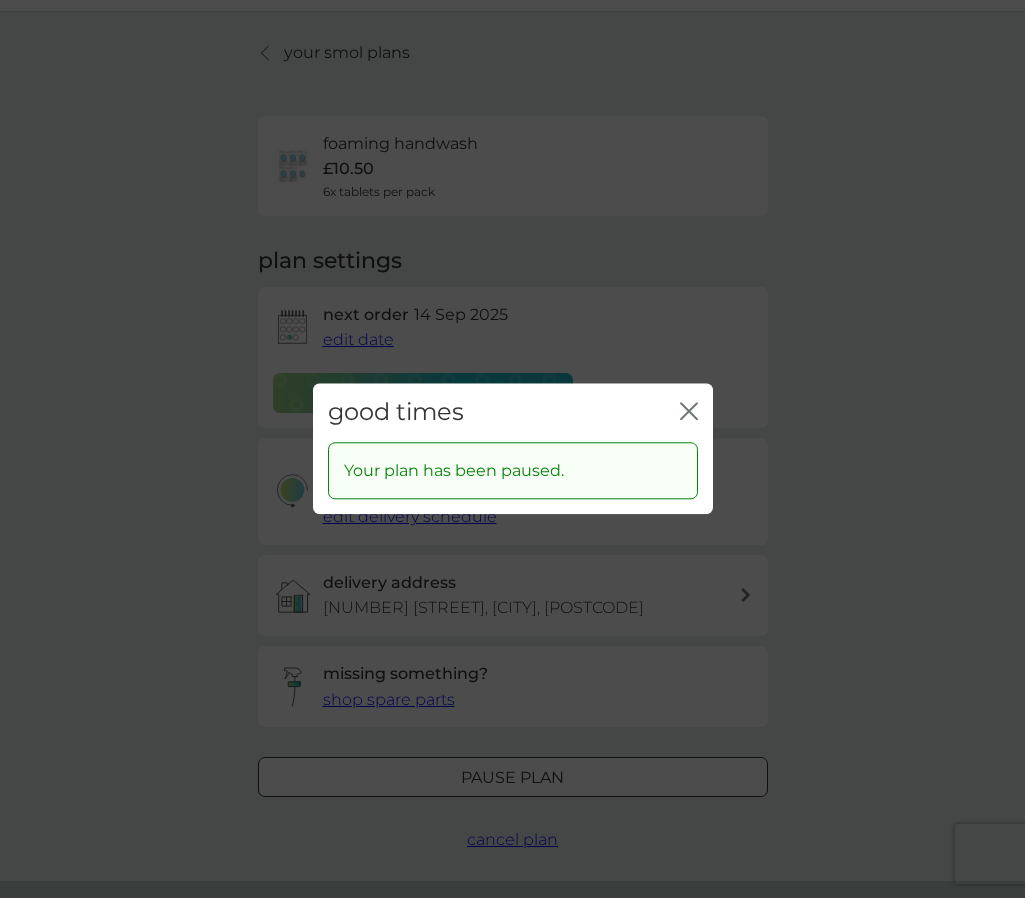 click 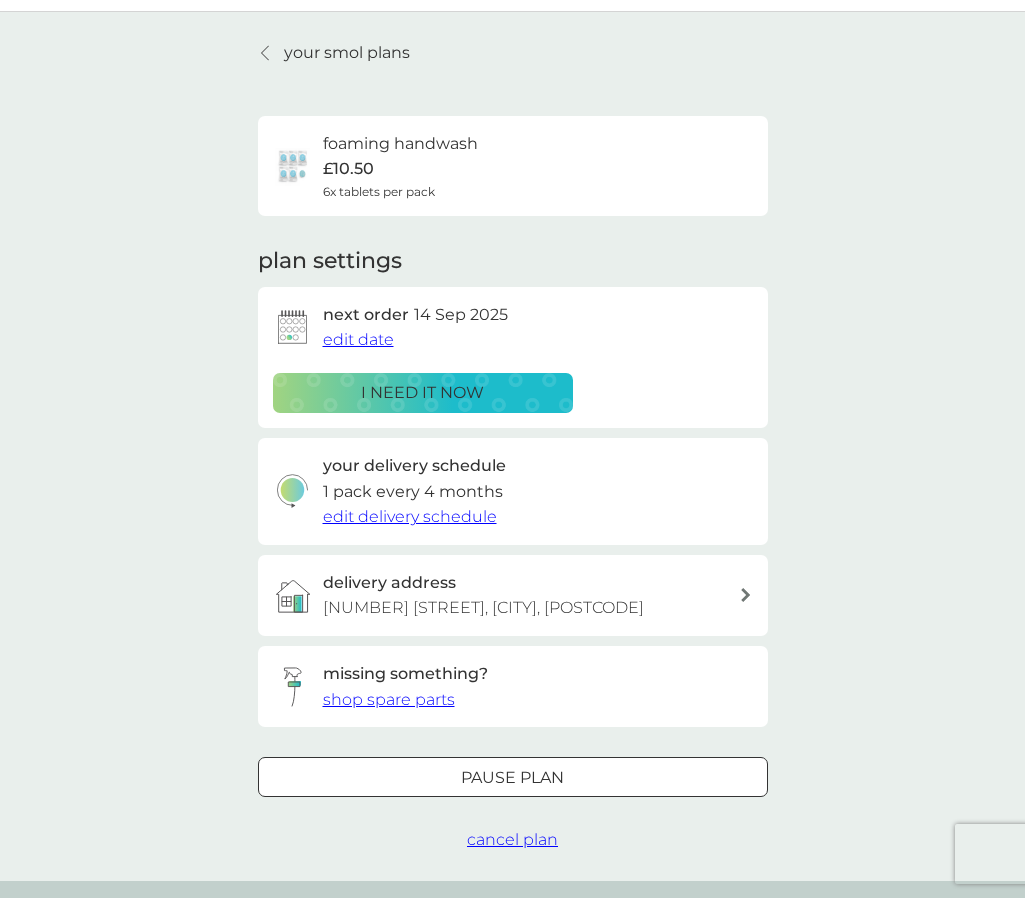 click on "your smol plans" at bounding box center [347, 53] 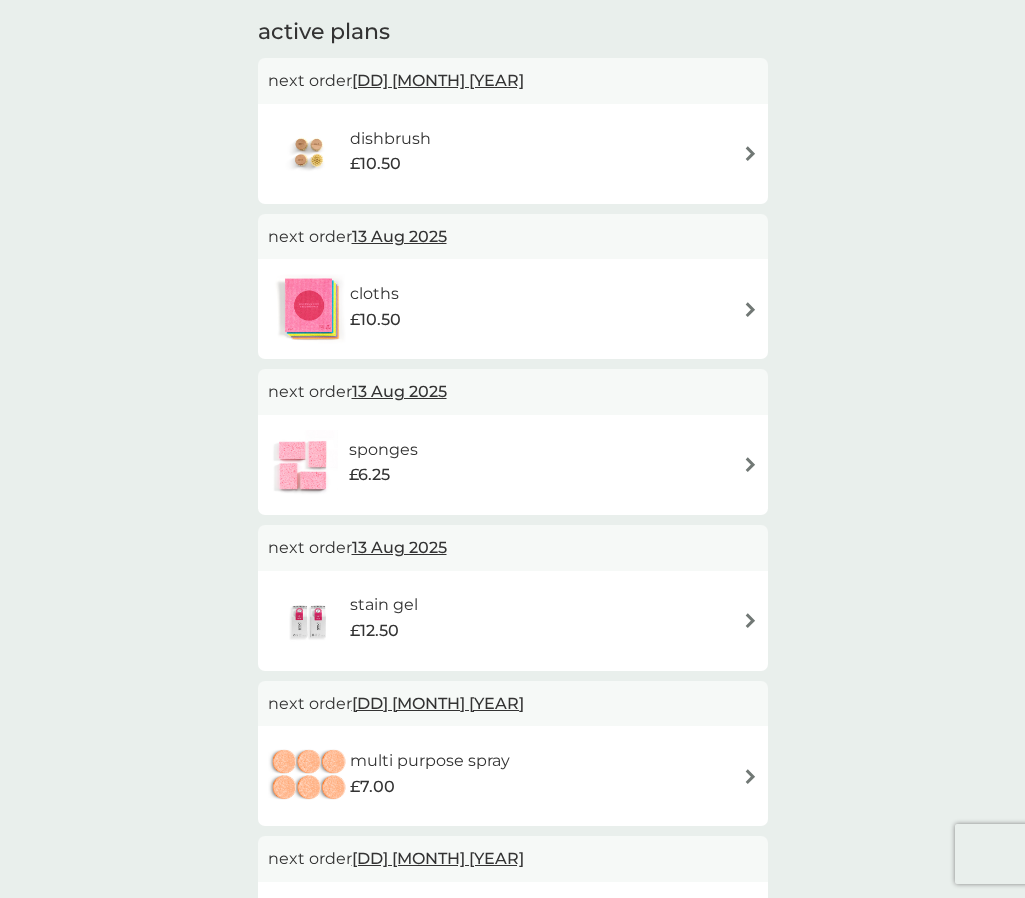 scroll, scrollTop: 389, scrollLeft: 0, axis: vertical 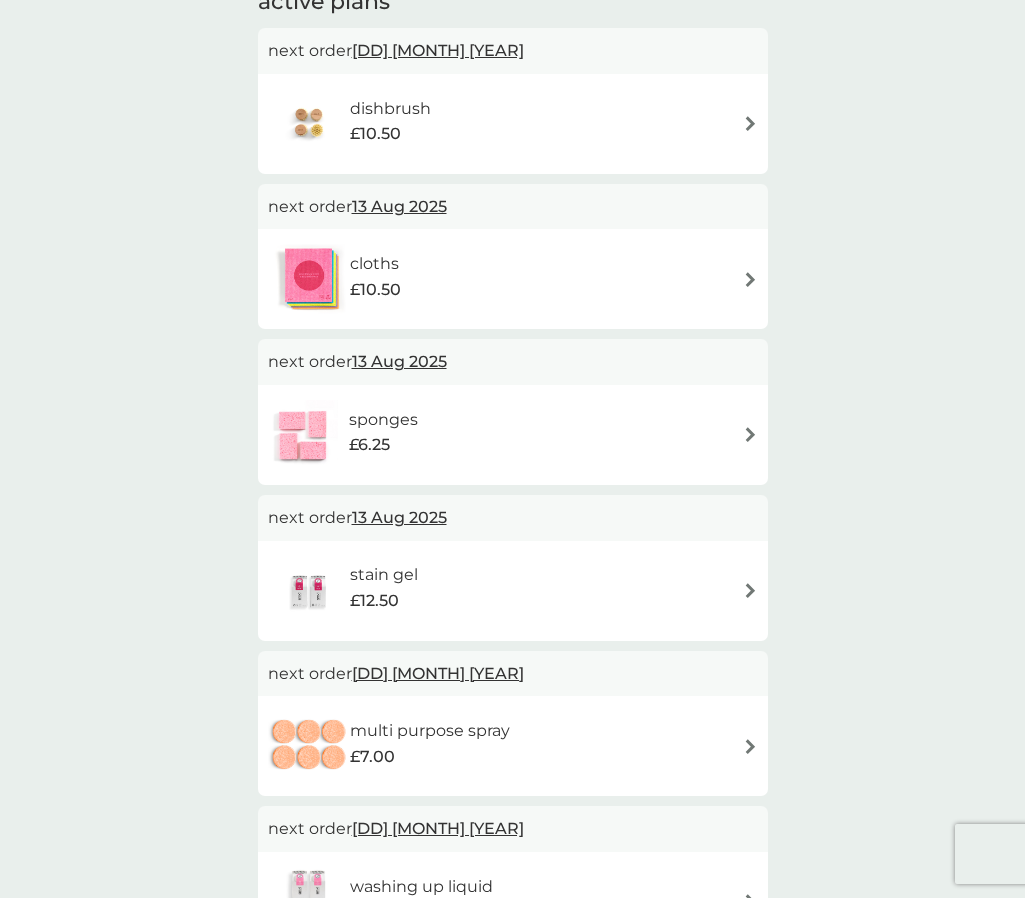 click on "cloths £10.50" at bounding box center (513, 279) 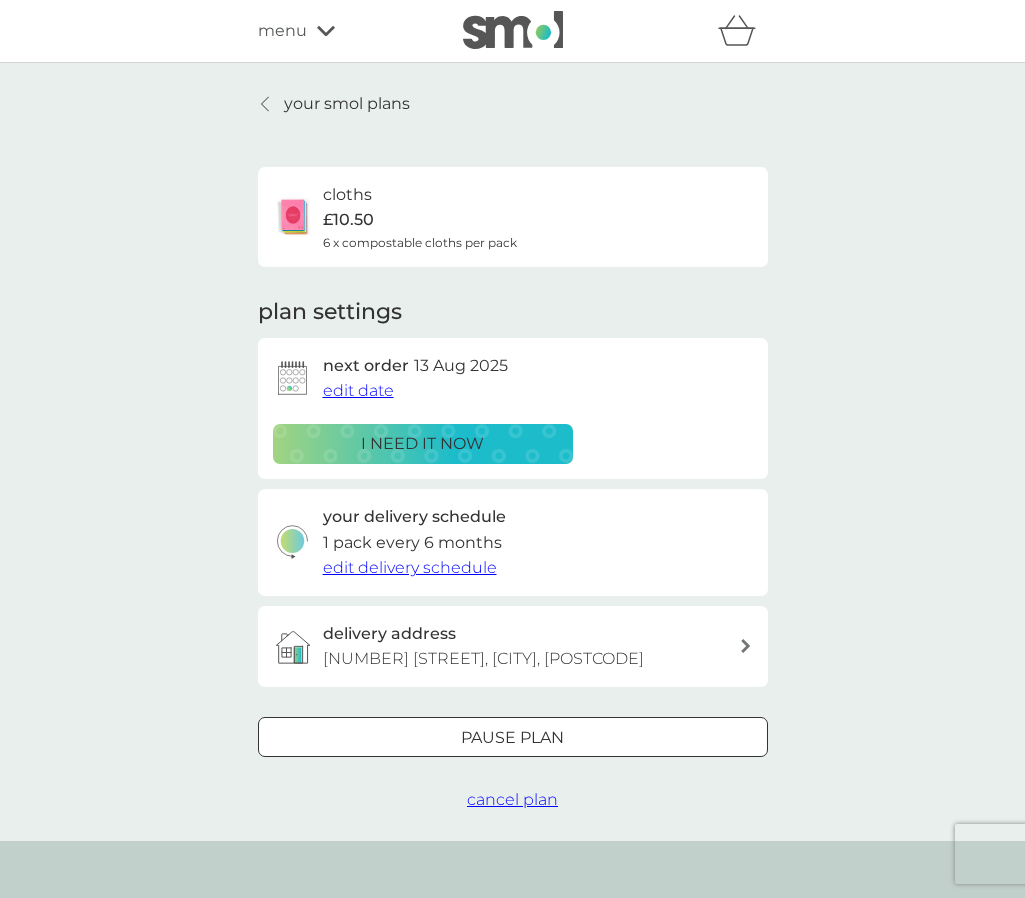 click at bounding box center [513, 737] 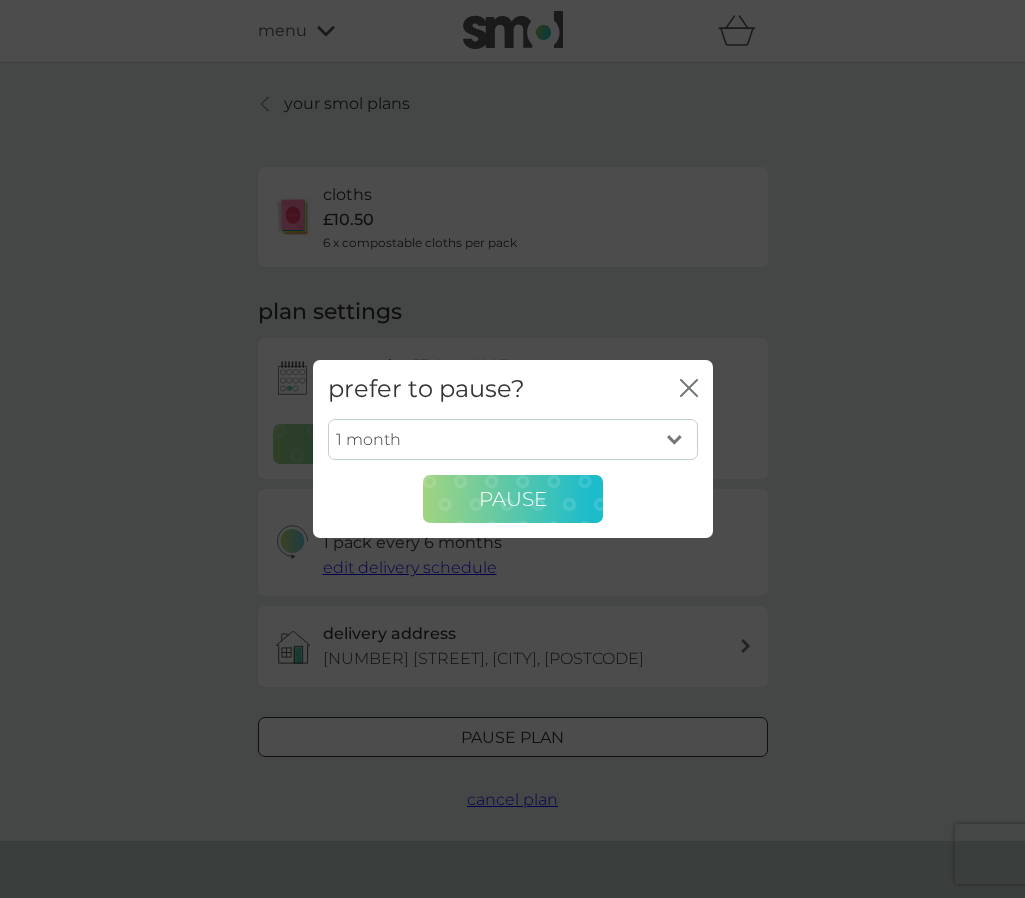 click on "Pause" at bounding box center (513, 499) 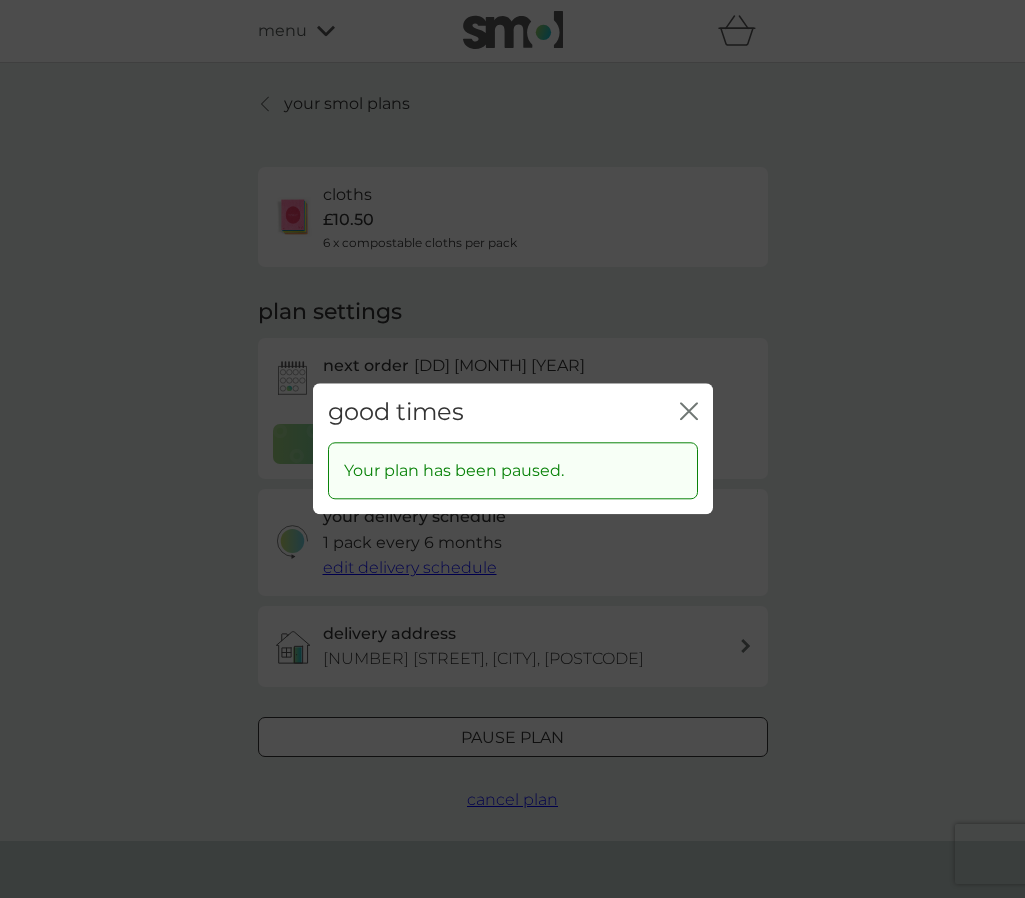 click on "close" 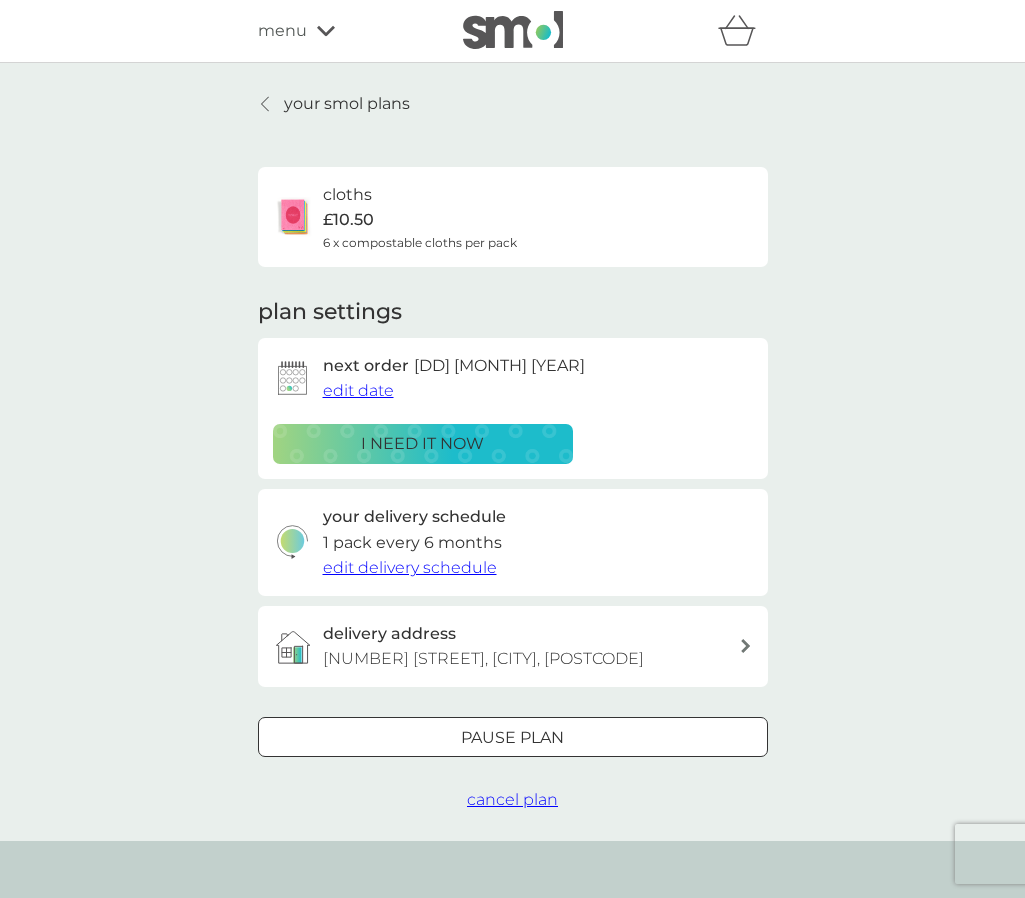 click on "your smol plans" at bounding box center (347, 104) 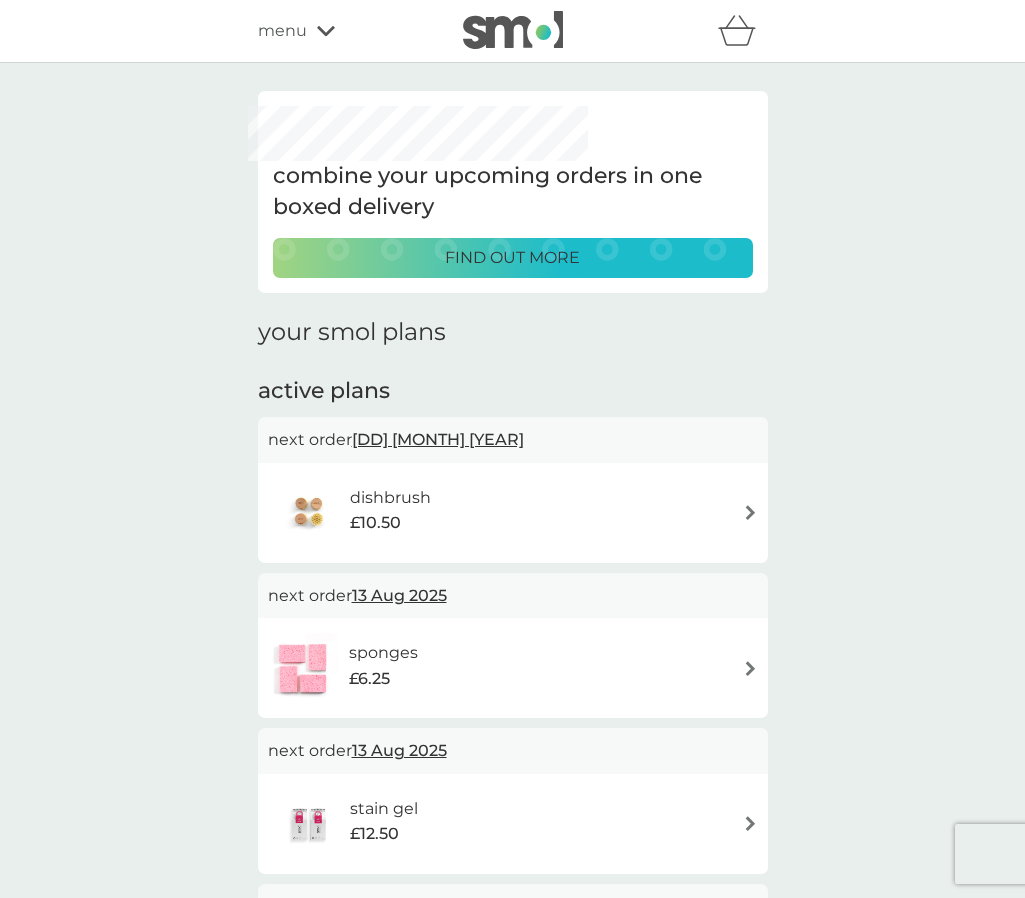 click on "dishbrush £10.50" at bounding box center [513, 513] 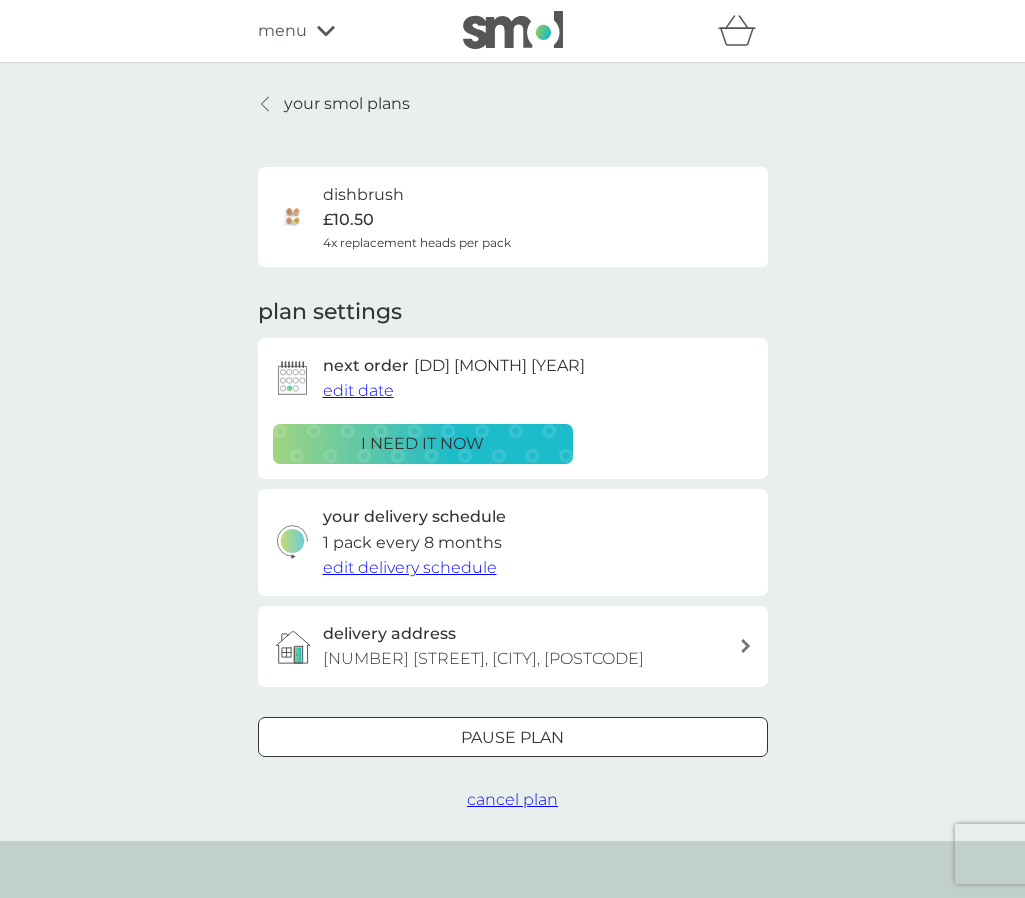 click on "Pause plan" at bounding box center [513, 738] 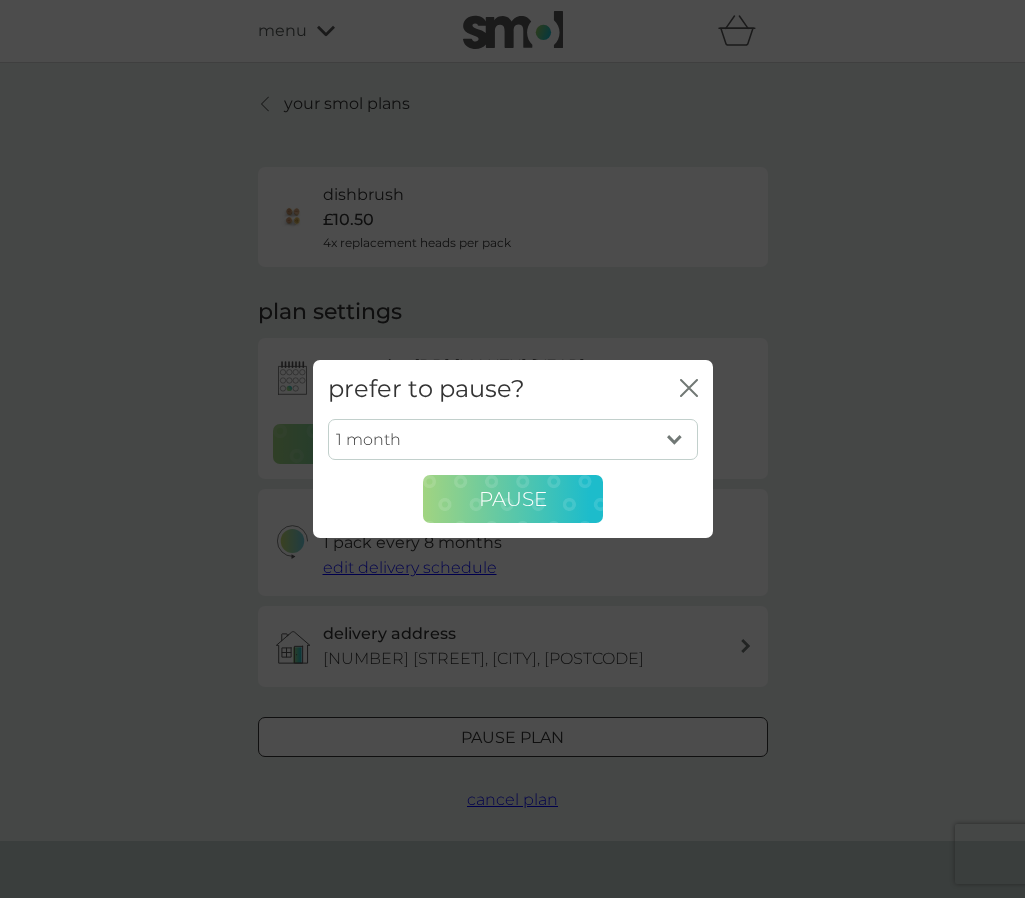 click on "Pause" at bounding box center [513, 499] 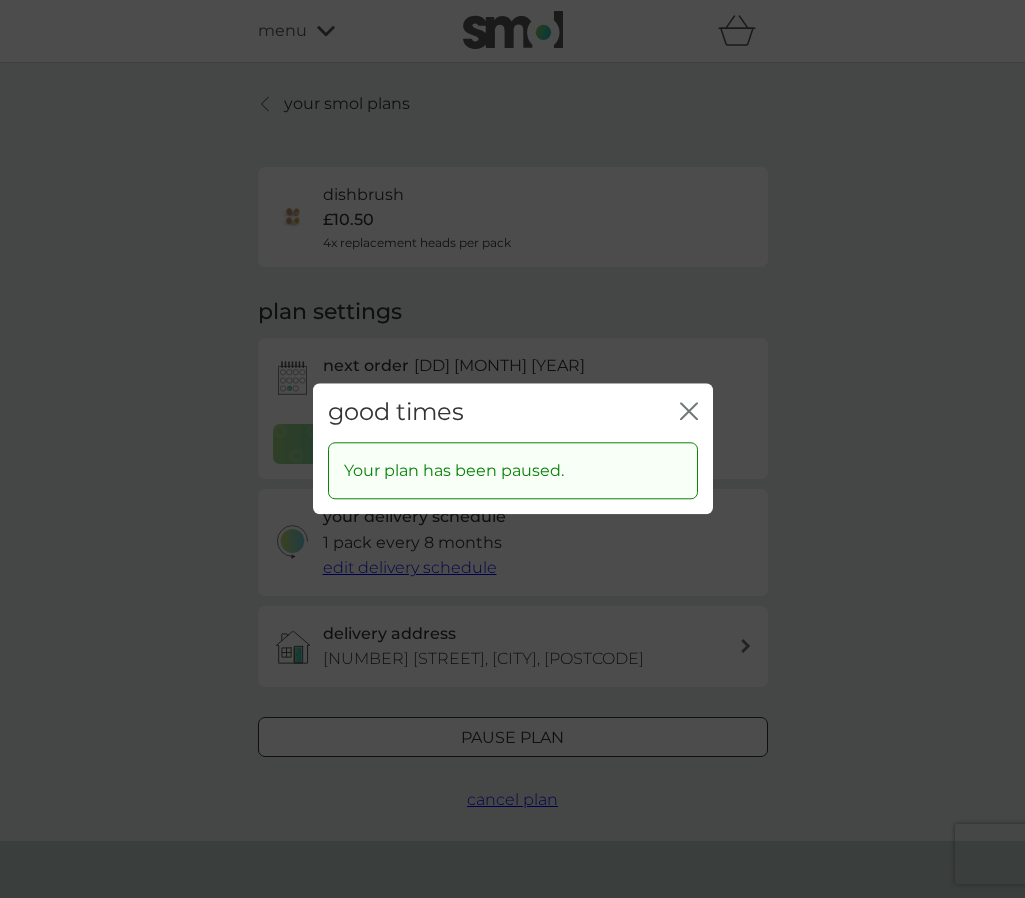 click on "good times close" at bounding box center (513, 412) 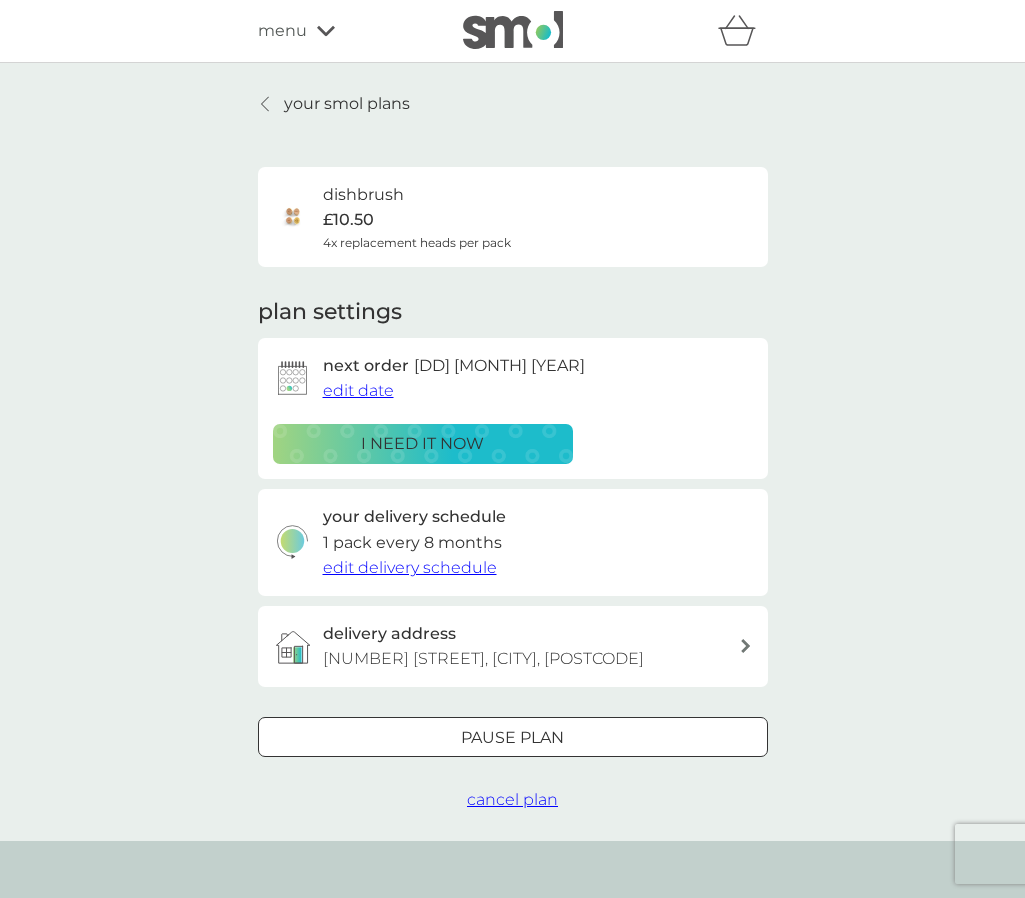 click on "your smol plans" at bounding box center [347, 104] 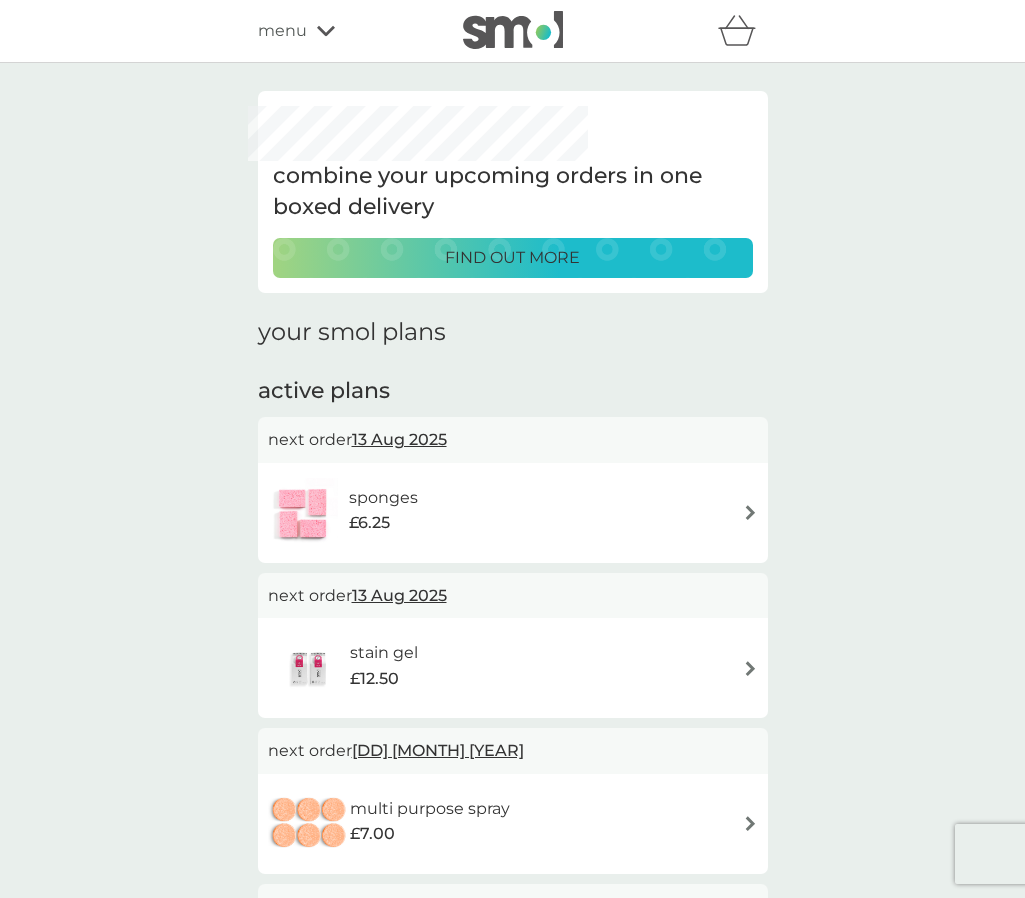 scroll, scrollTop: 35, scrollLeft: 0, axis: vertical 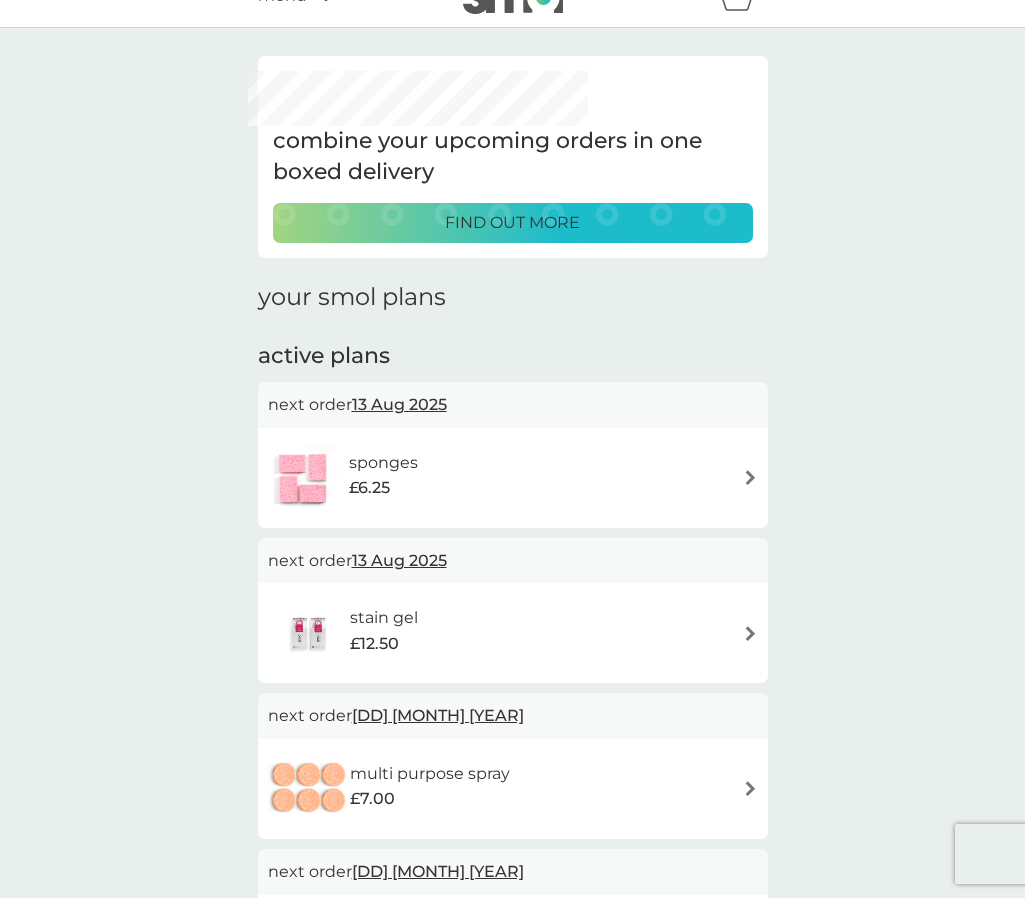 click on "sponges £6.25" at bounding box center [513, 478] 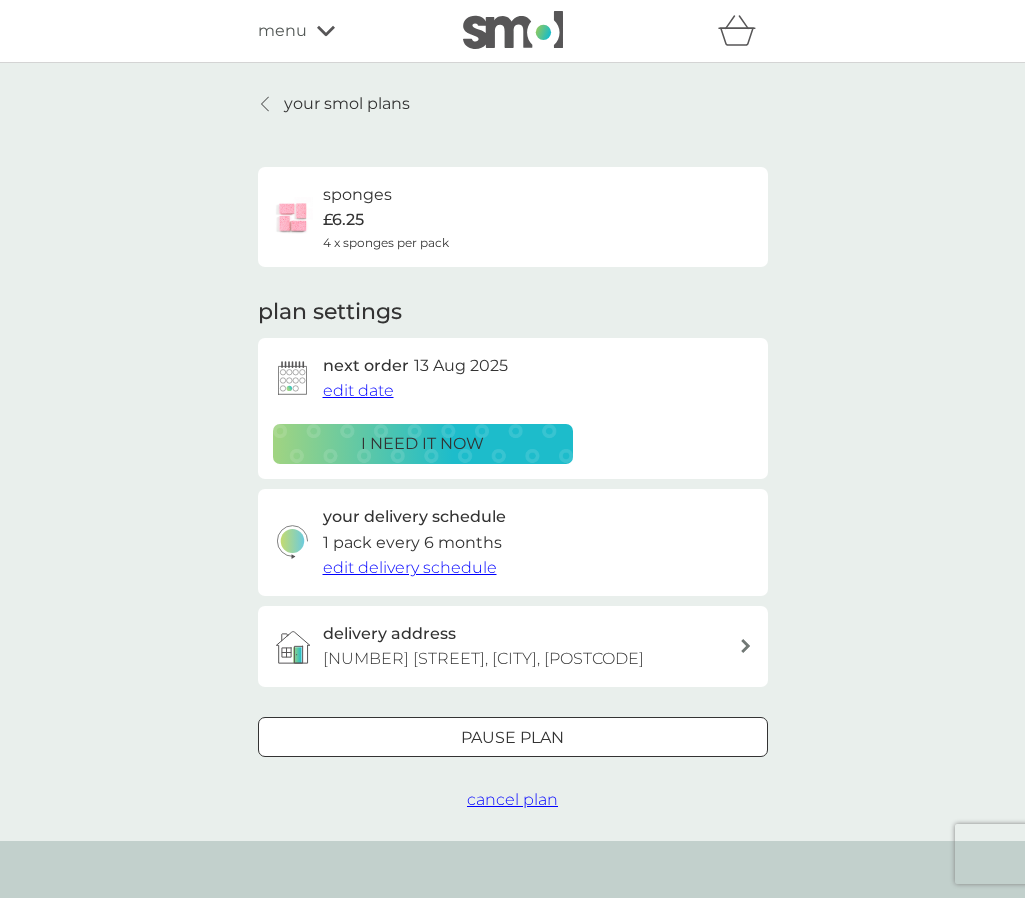 click on "Pause plan" at bounding box center (512, 738) 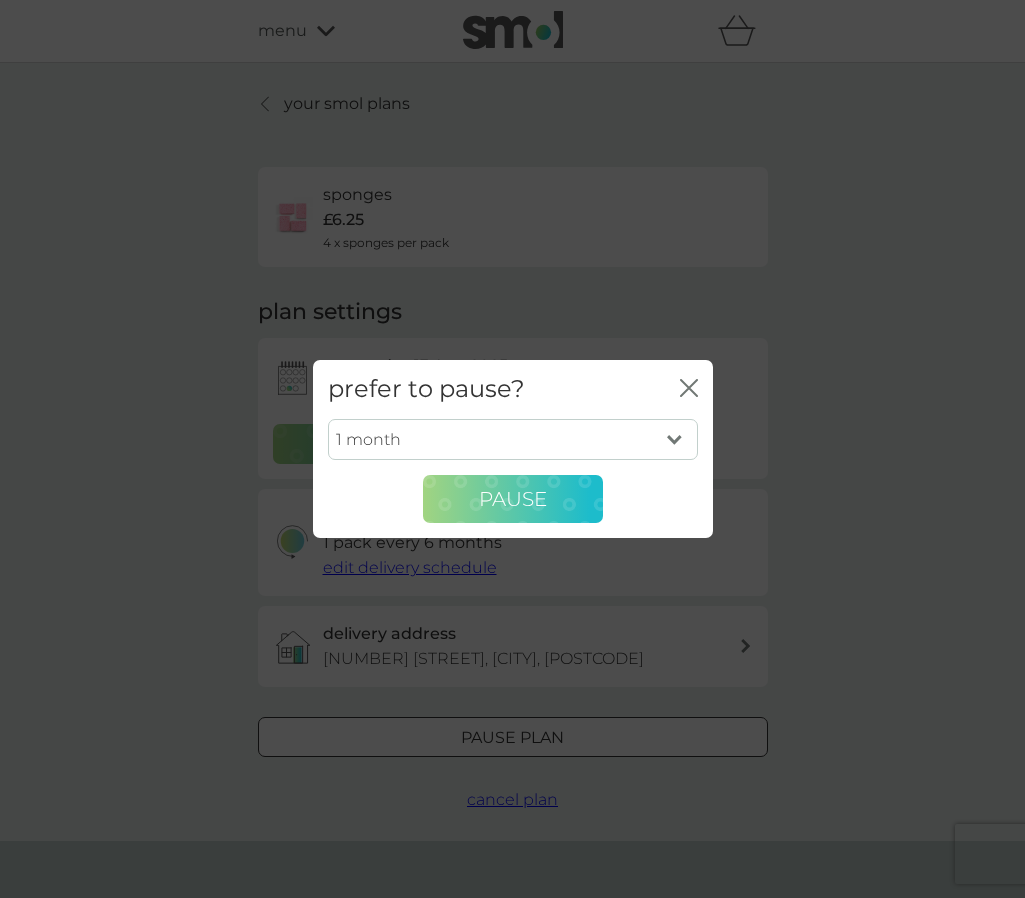 click on "Pause" at bounding box center [513, 499] 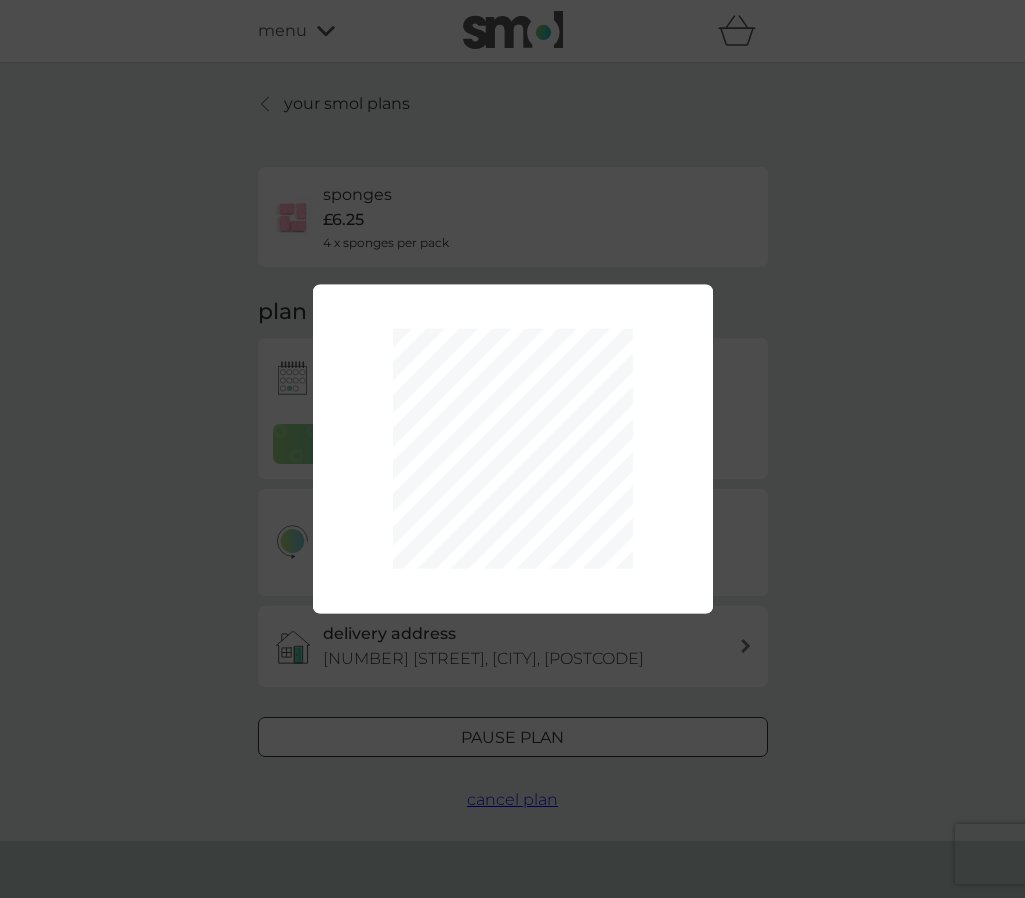 scroll, scrollTop: 4, scrollLeft: 0, axis: vertical 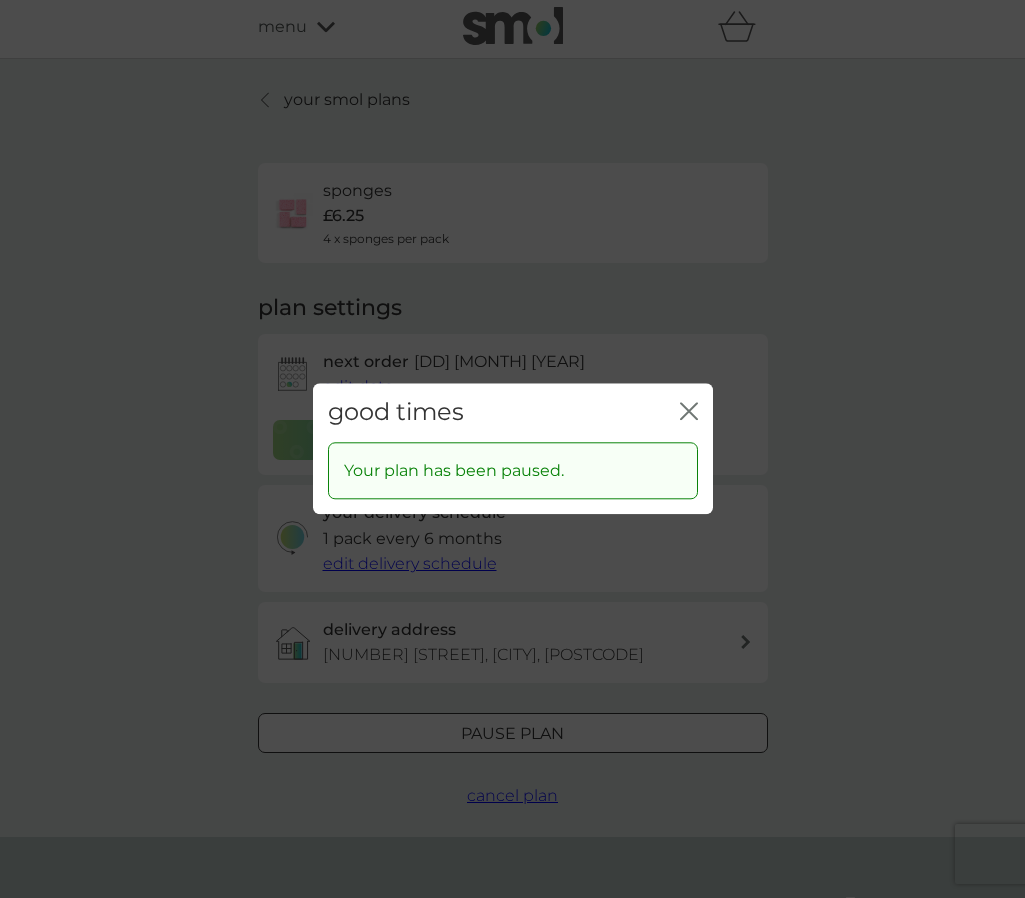 click on "good times close" at bounding box center [513, 412] 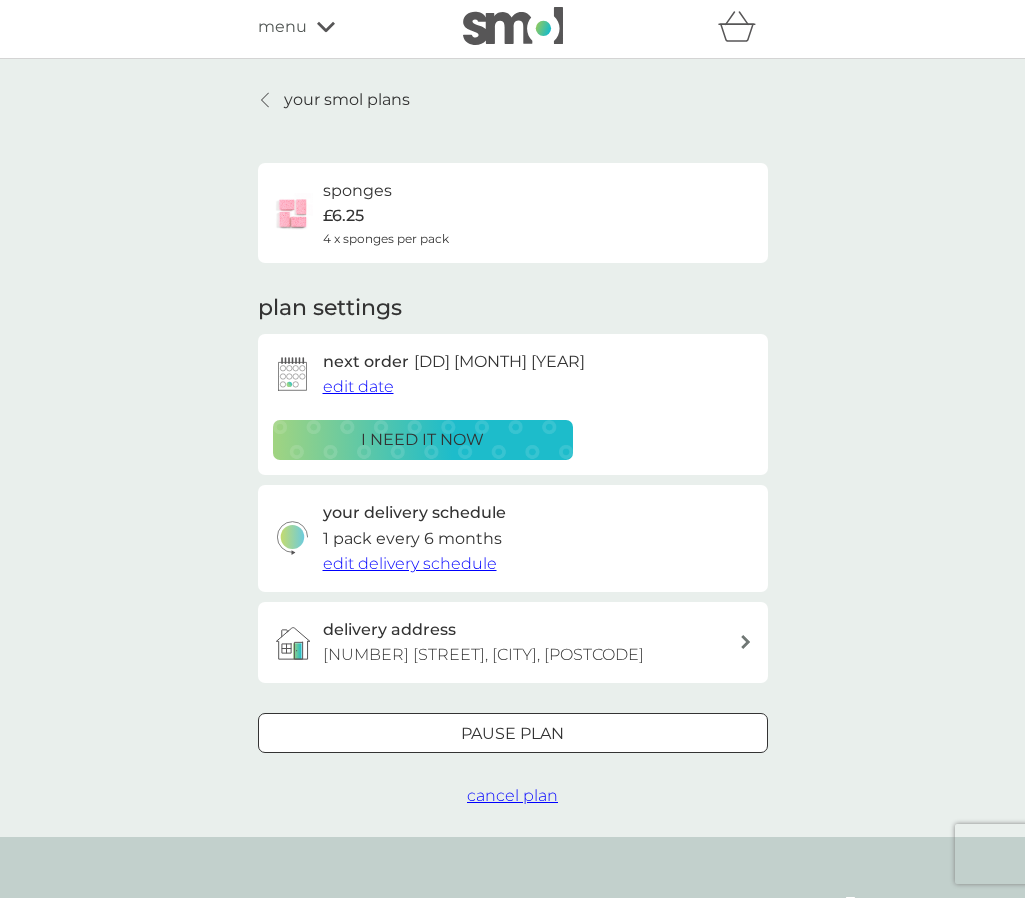 click on "your smol plans" at bounding box center (347, 100) 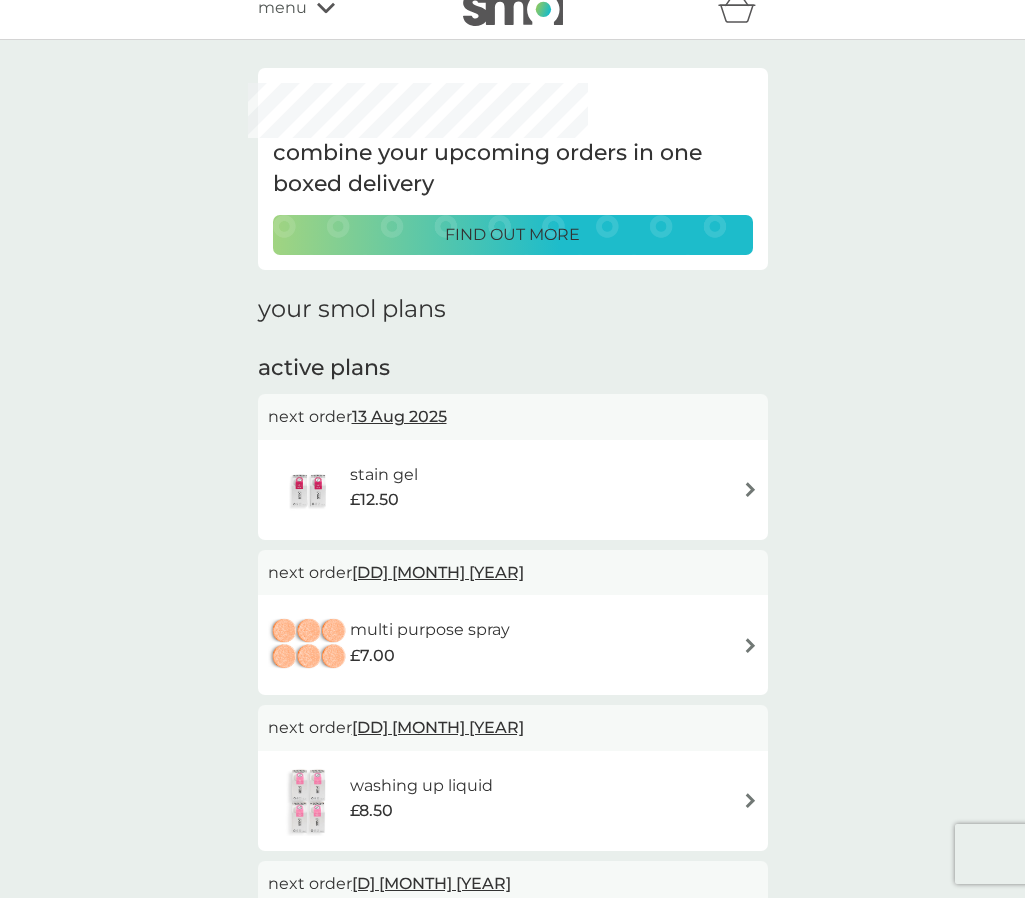scroll, scrollTop: 30, scrollLeft: 0, axis: vertical 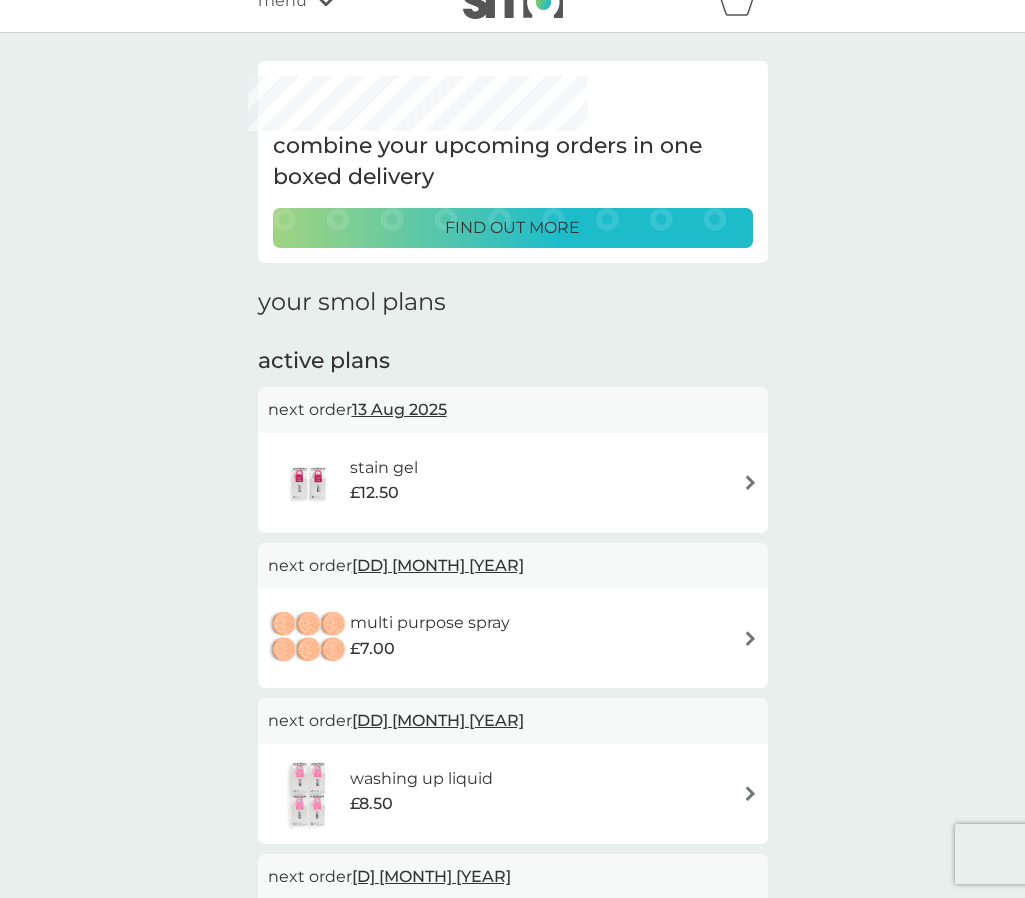 click on "stain gel £12.50" at bounding box center [394, 483] 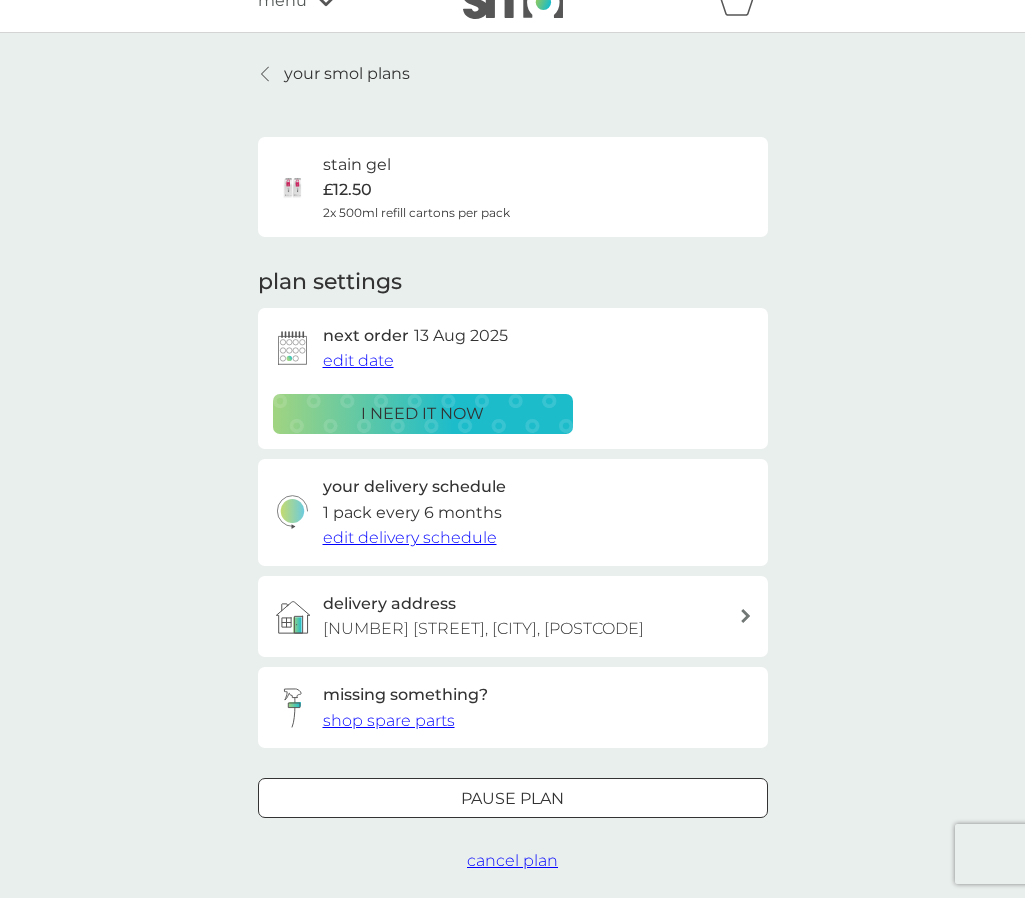 scroll, scrollTop: 0, scrollLeft: 0, axis: both 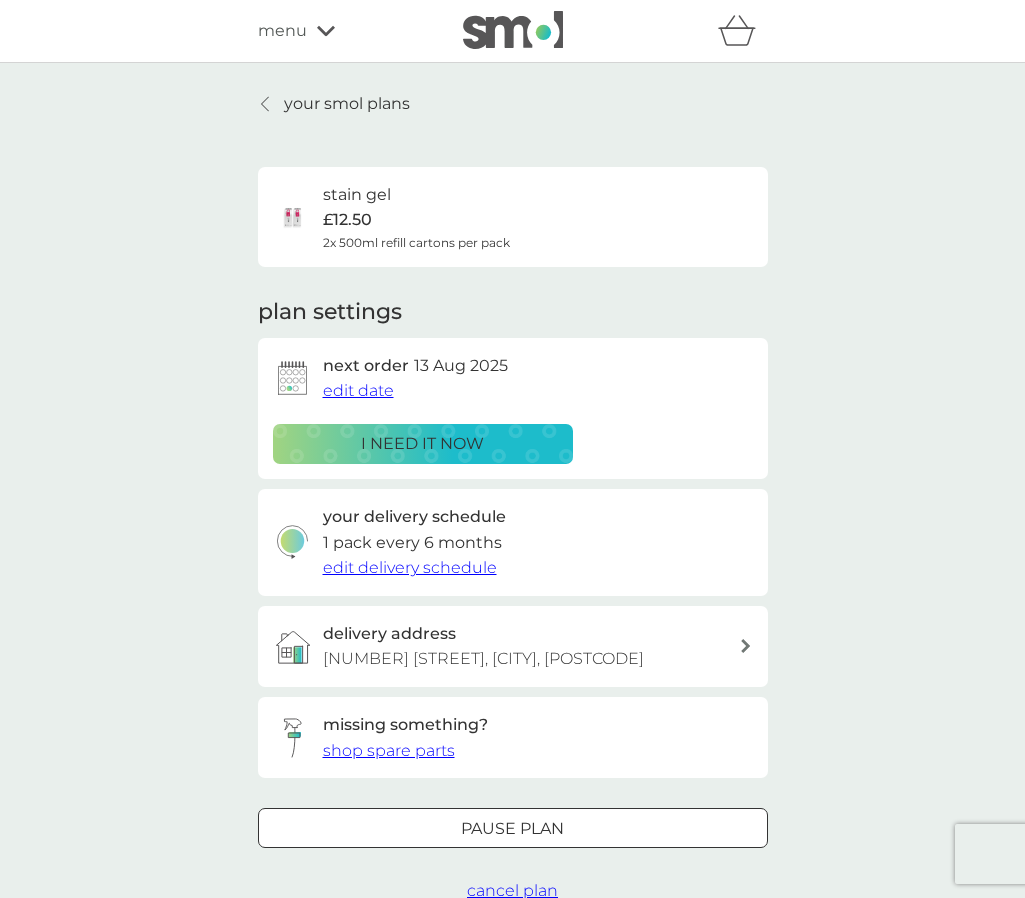click on "Pause plan" at bounding box center [512, 829] 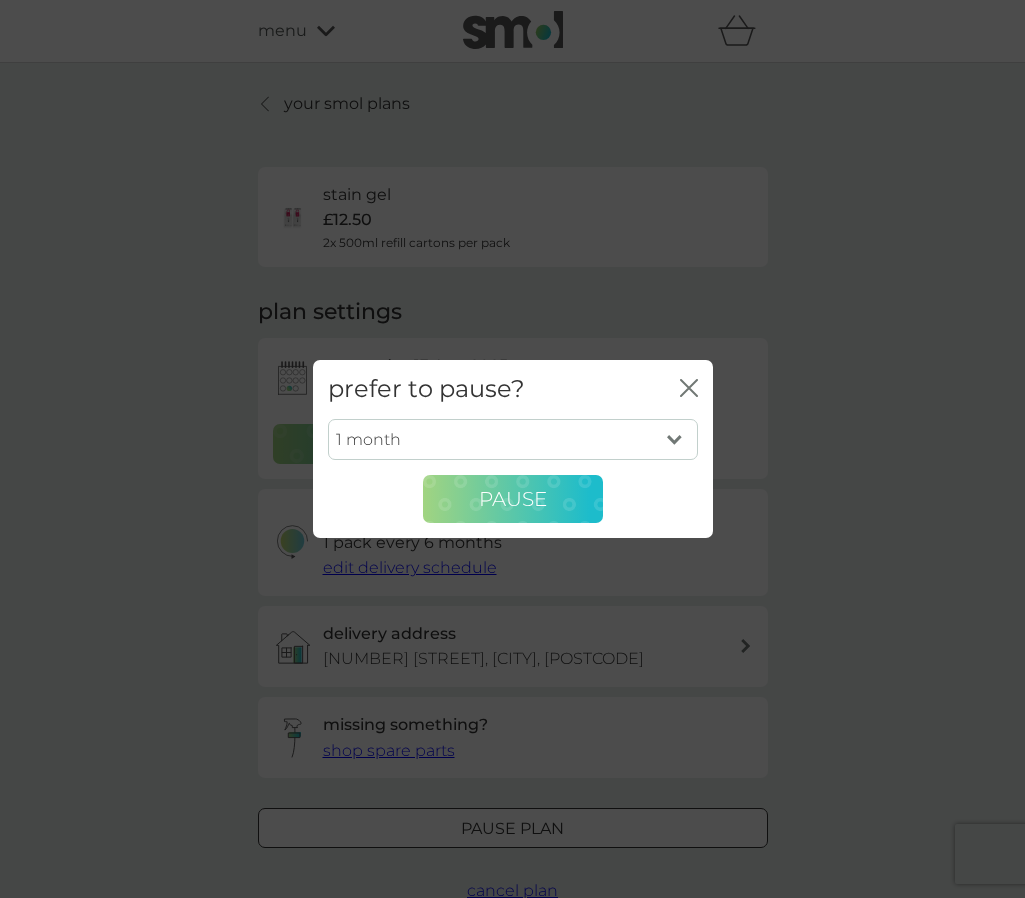 click on "Pause" at bounding box center (513, 499) 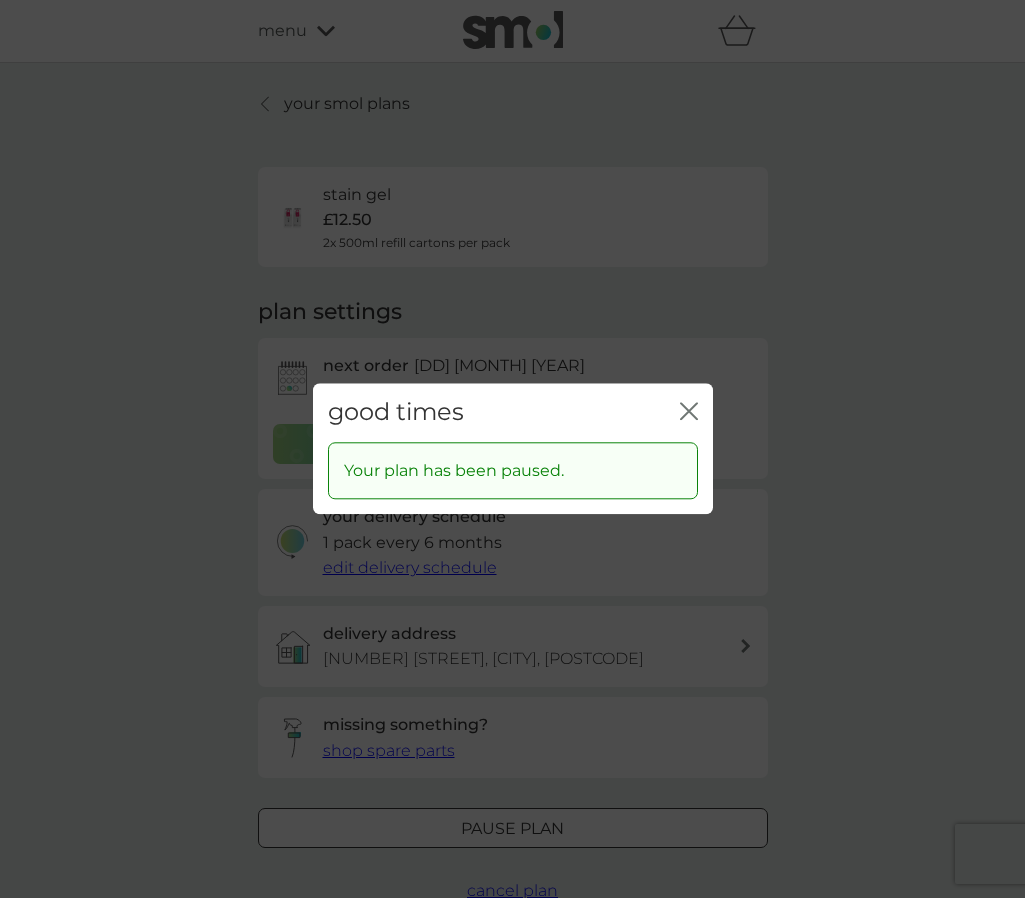 click on "close" 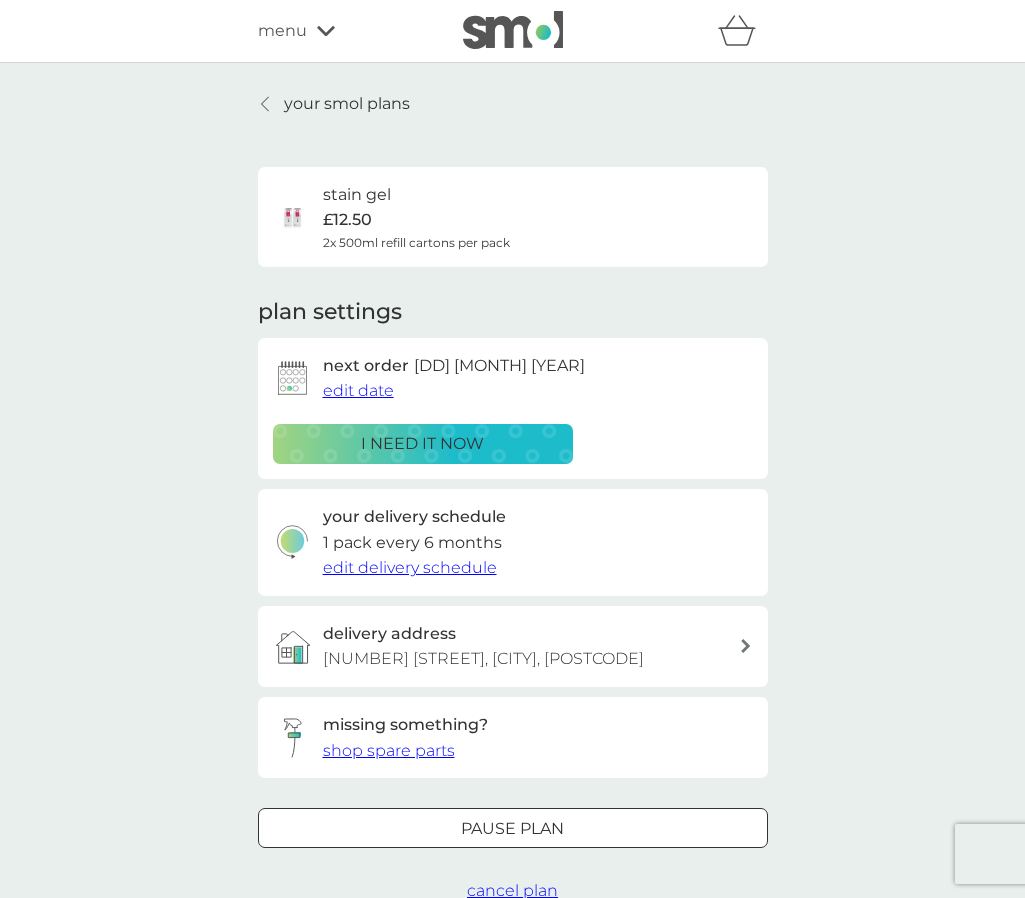 click on "your smol plans" at bounding box center [347, 104] 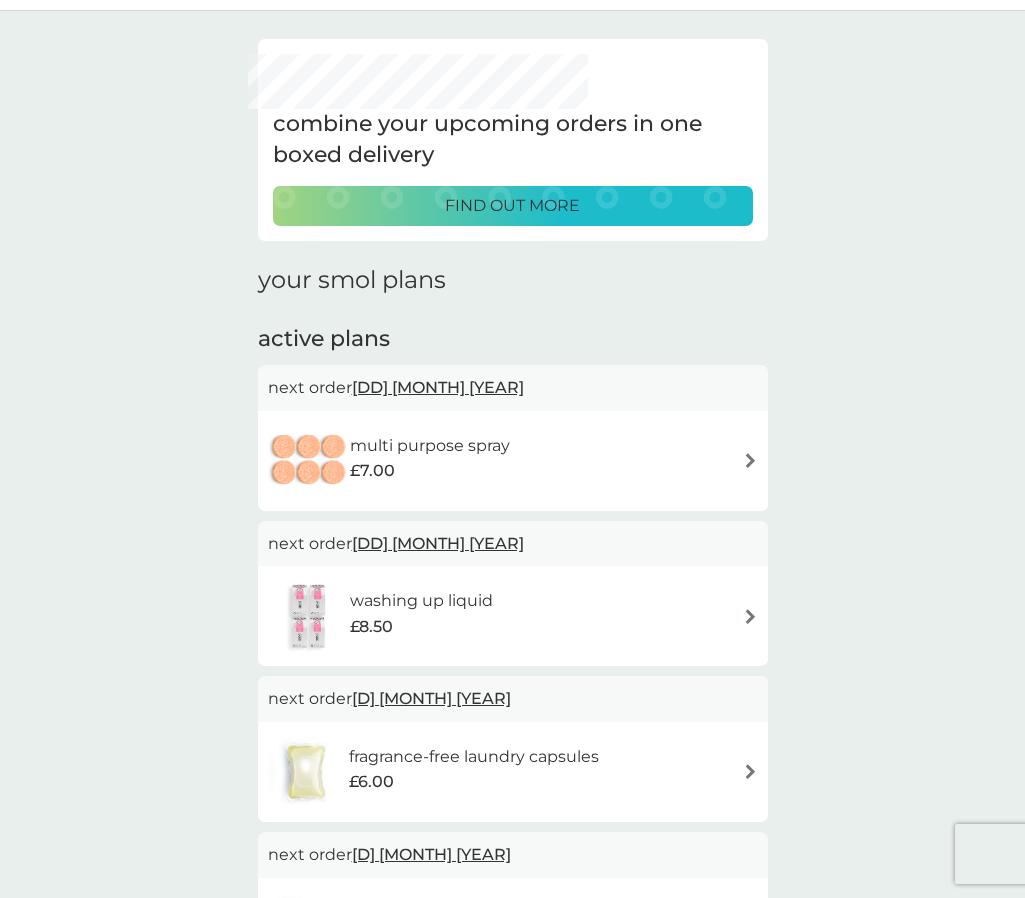 scroll, scrollTop: 0, scrollLeft: 0, axis: both 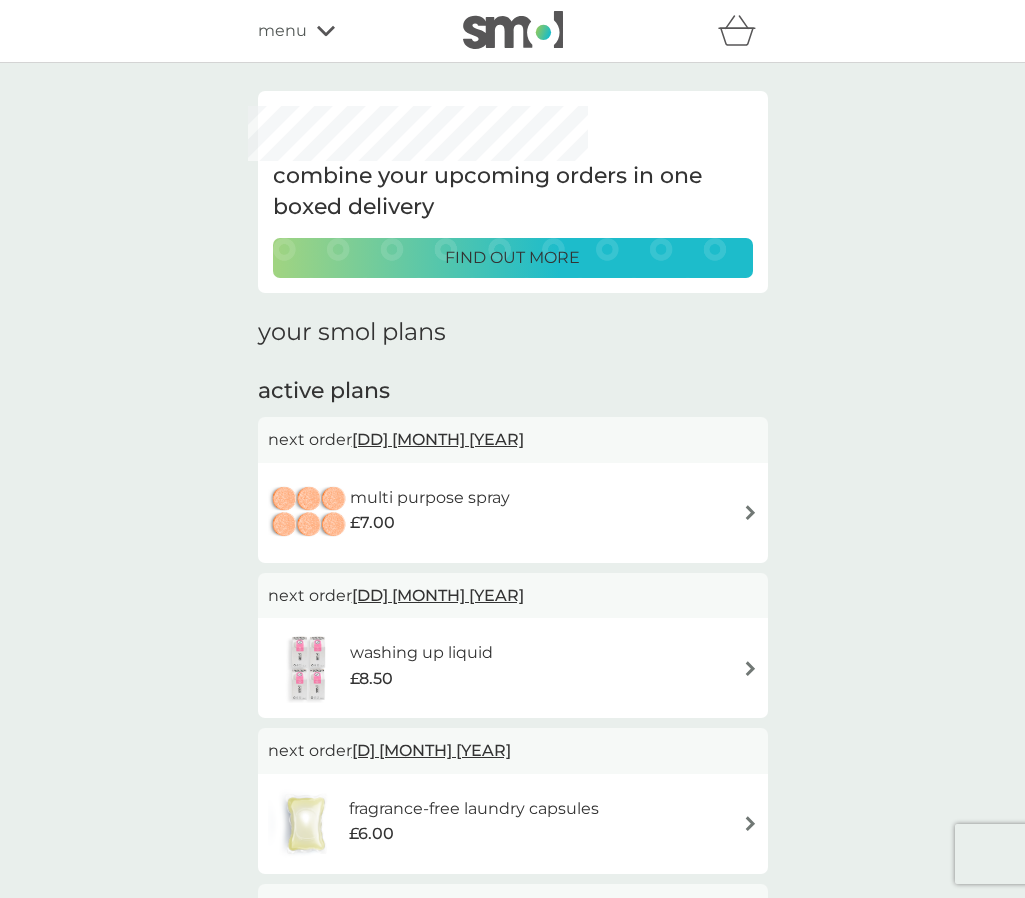 click on "multi purpose spray £7.00" at bounding box center [513, 513] 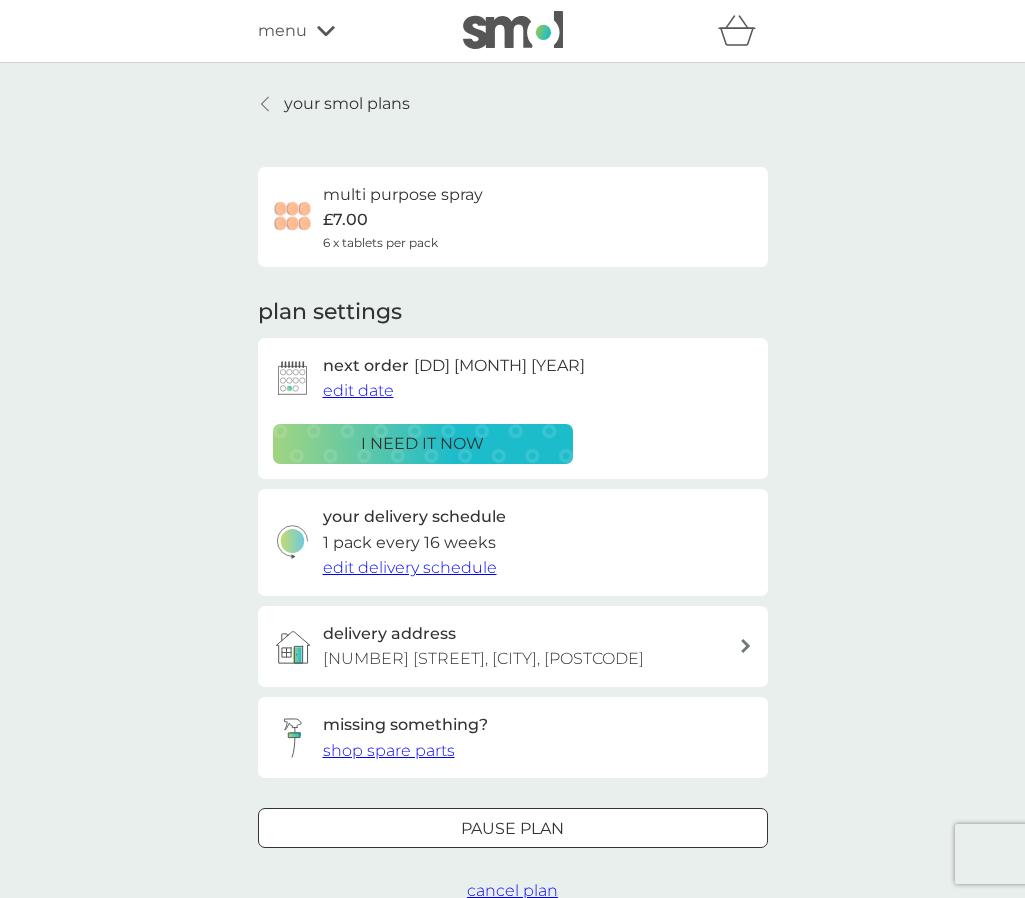 click on "Pause plan" at bounding box center [513, 829] 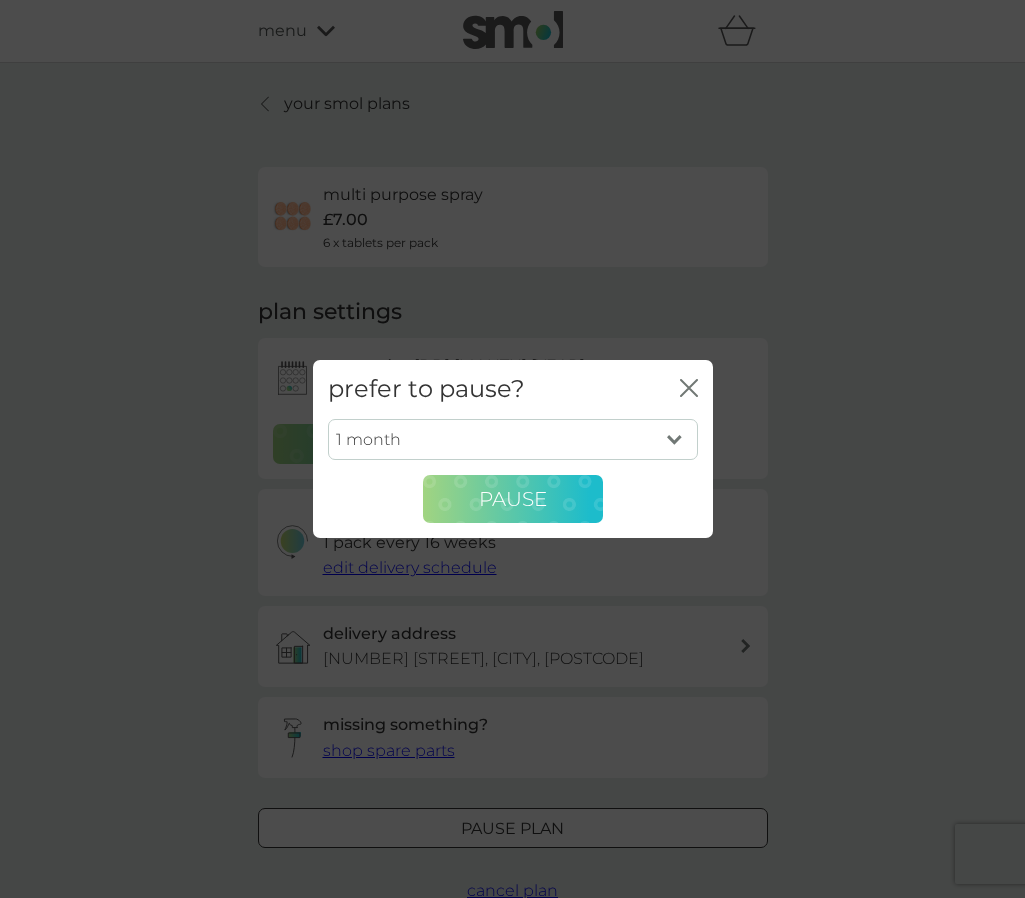 click on "Pause" at bounding box center [513, 499] 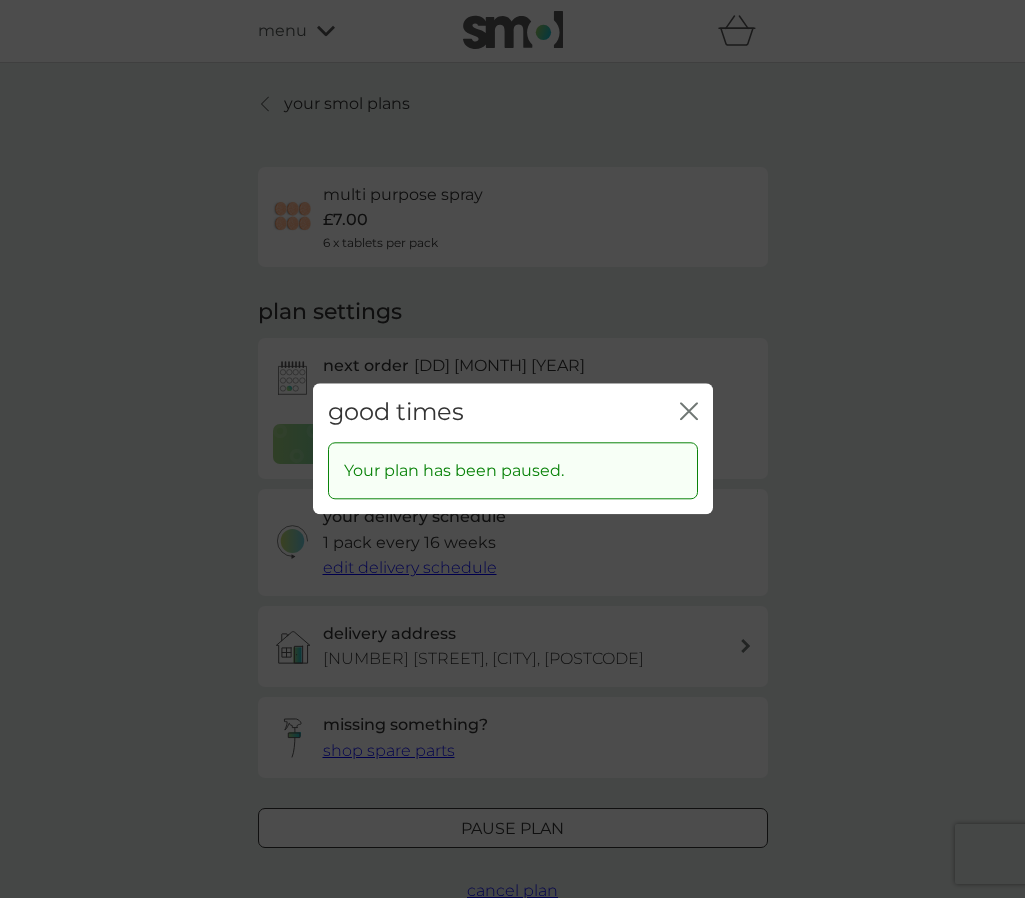 click on "close" 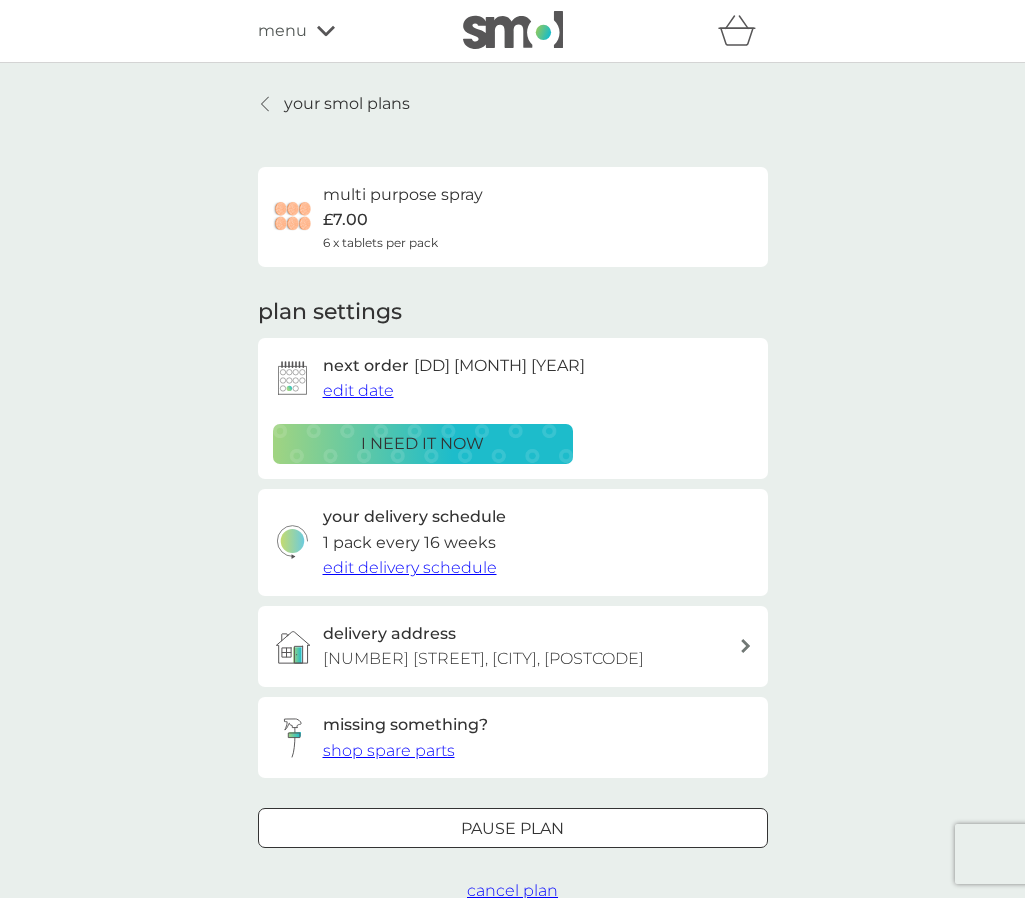 click on "your smol plans" at bounding box center [347, 104] 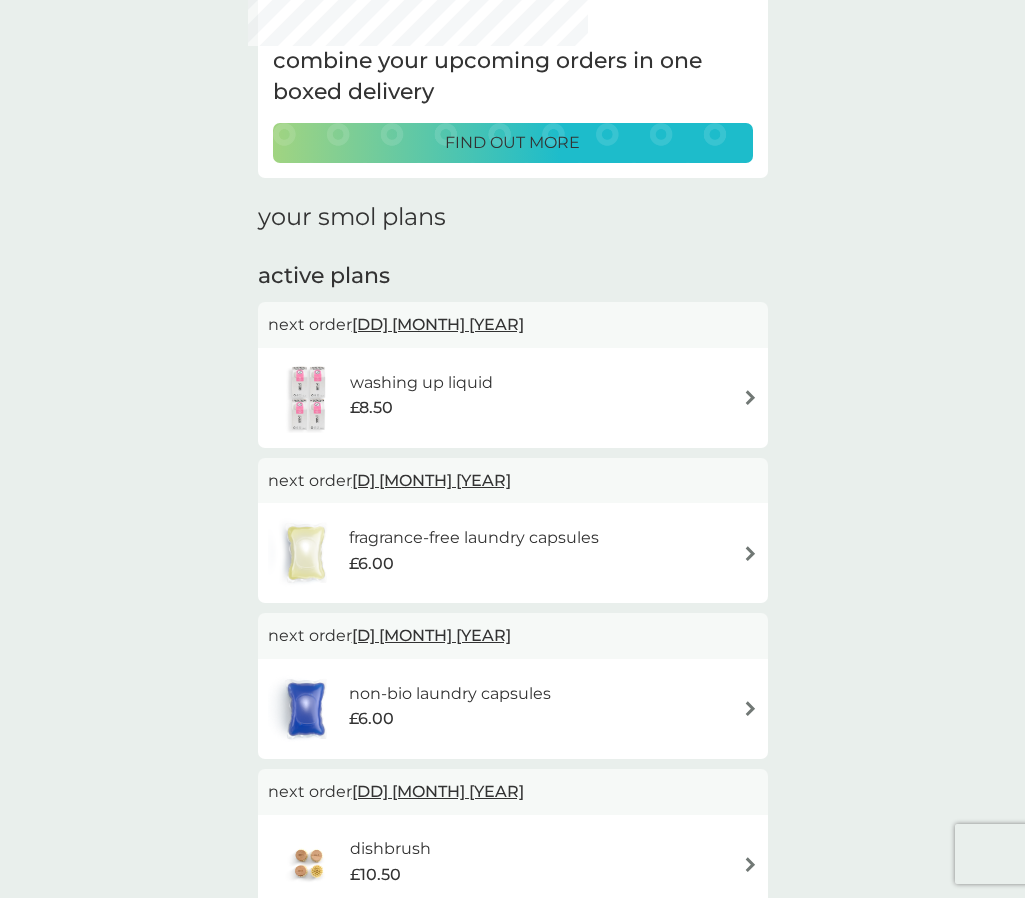 scroll, scrollTop: 0, scrollLeft: 0, axis: both 